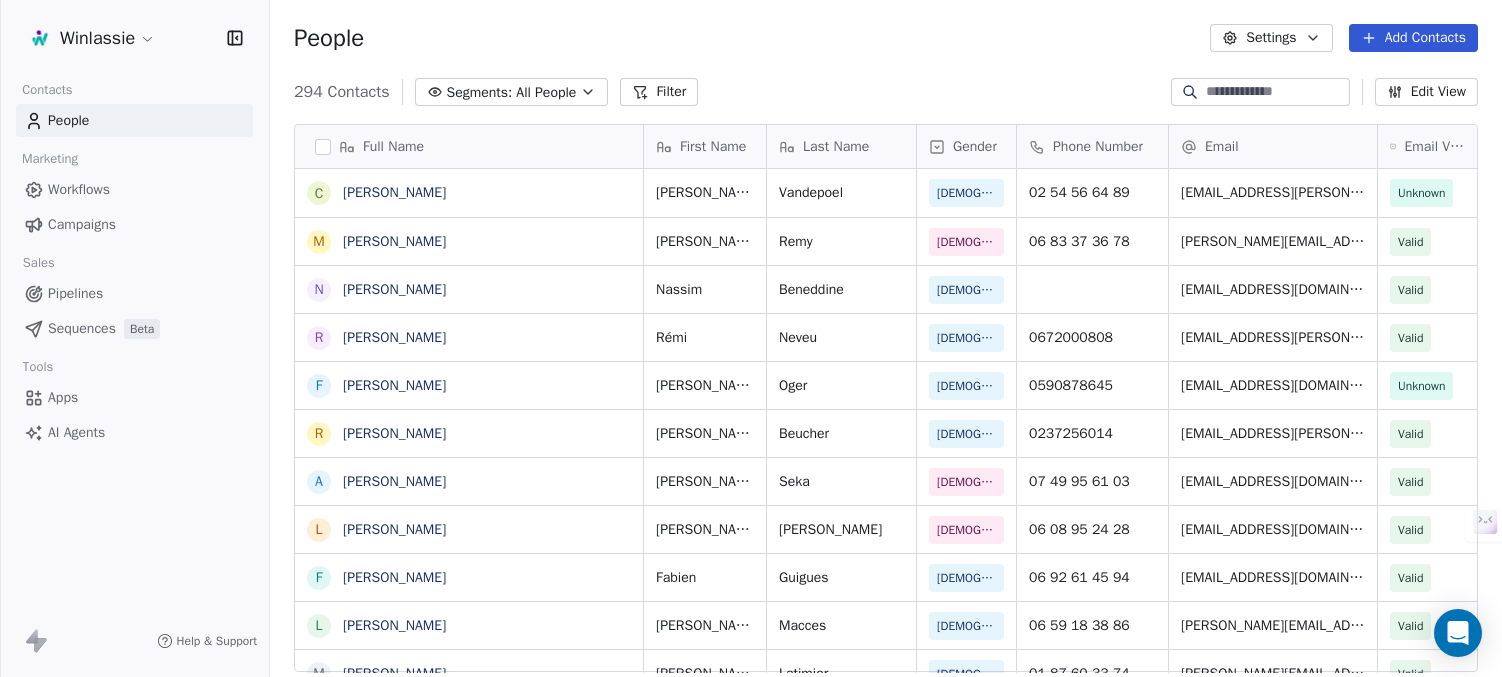 scroll, scrollTop: 0, scrollLeft: 0, axis: both 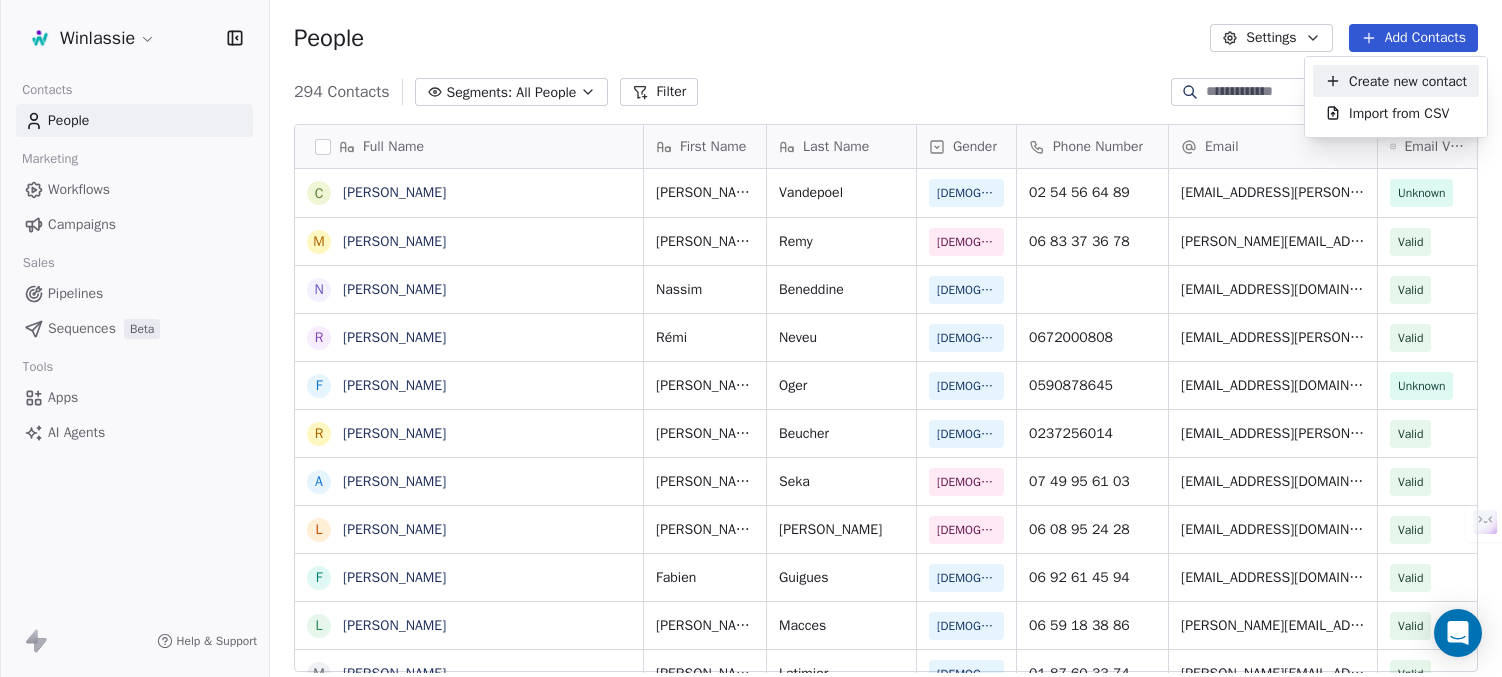 click on "Create new contact" at bounding box center [1408, 81] 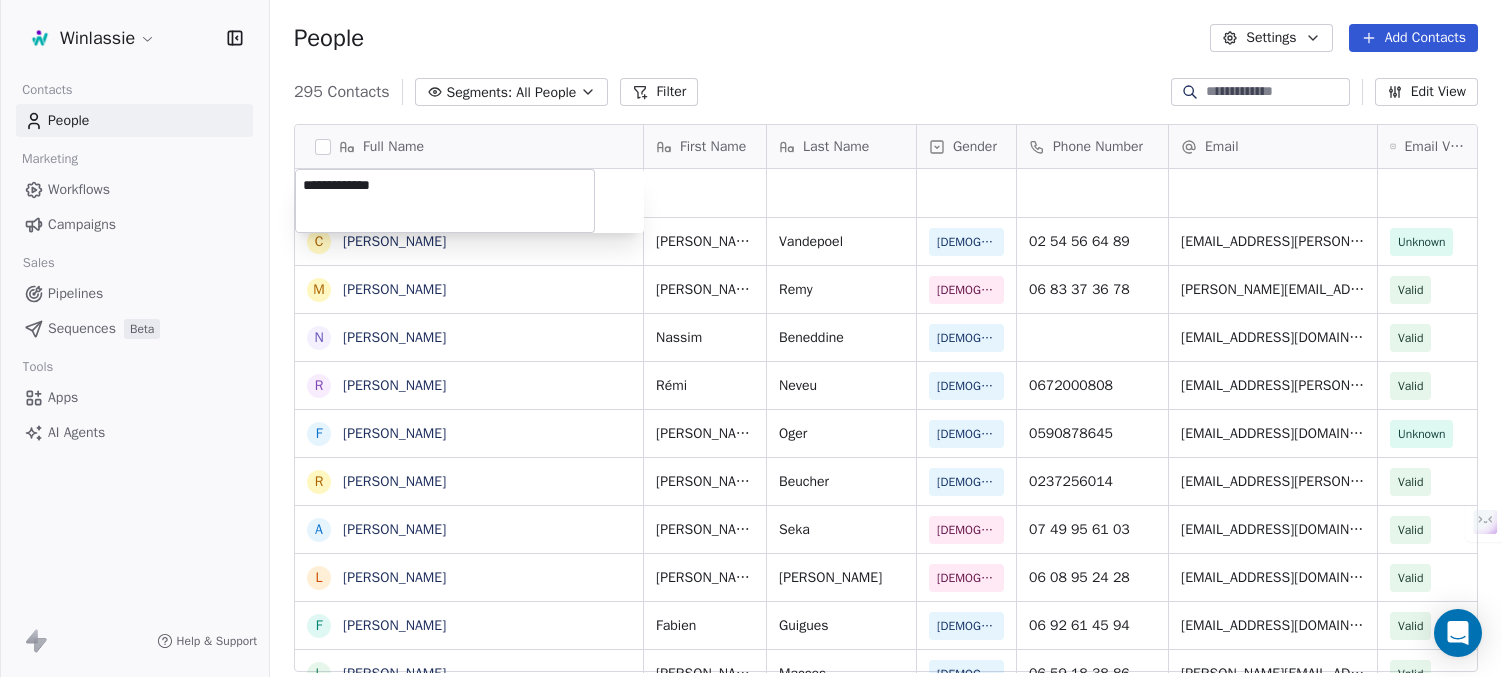 type on "**********" 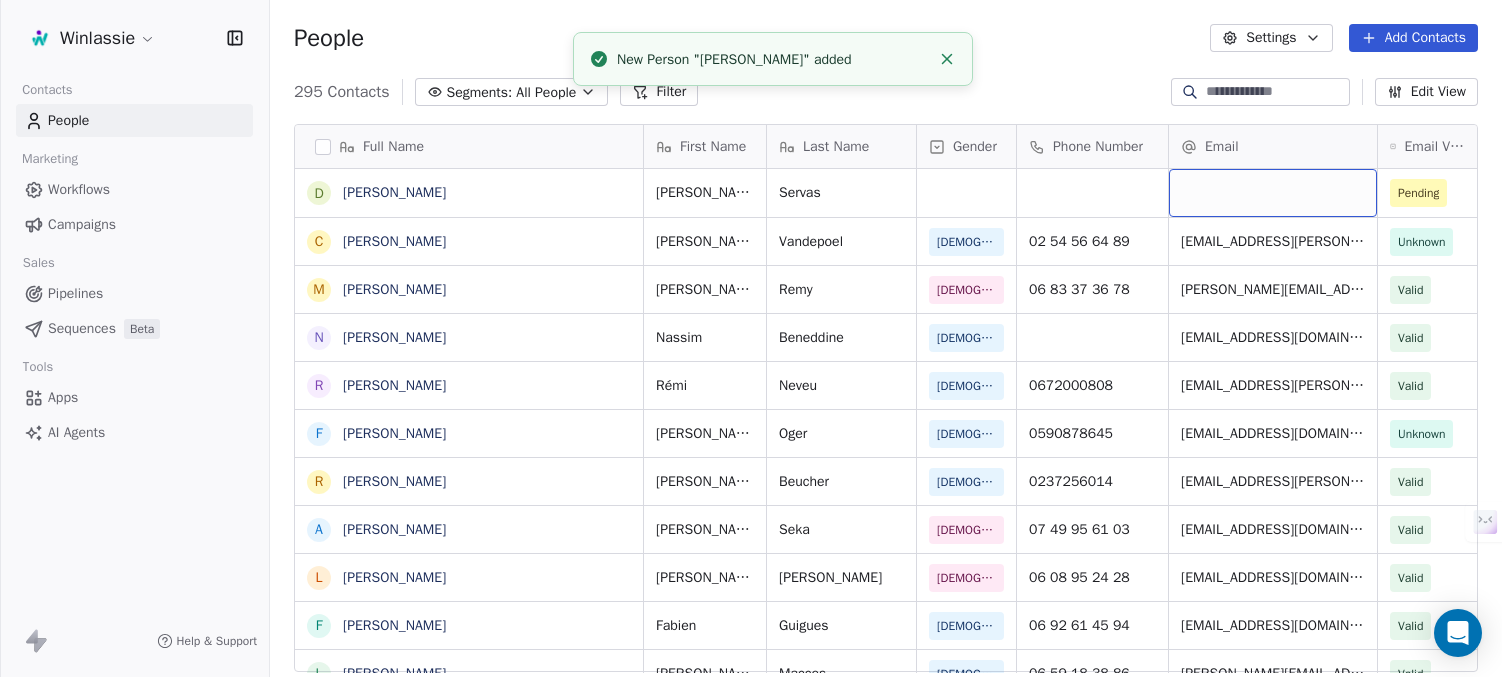 click at bounding box center (1273, 193) 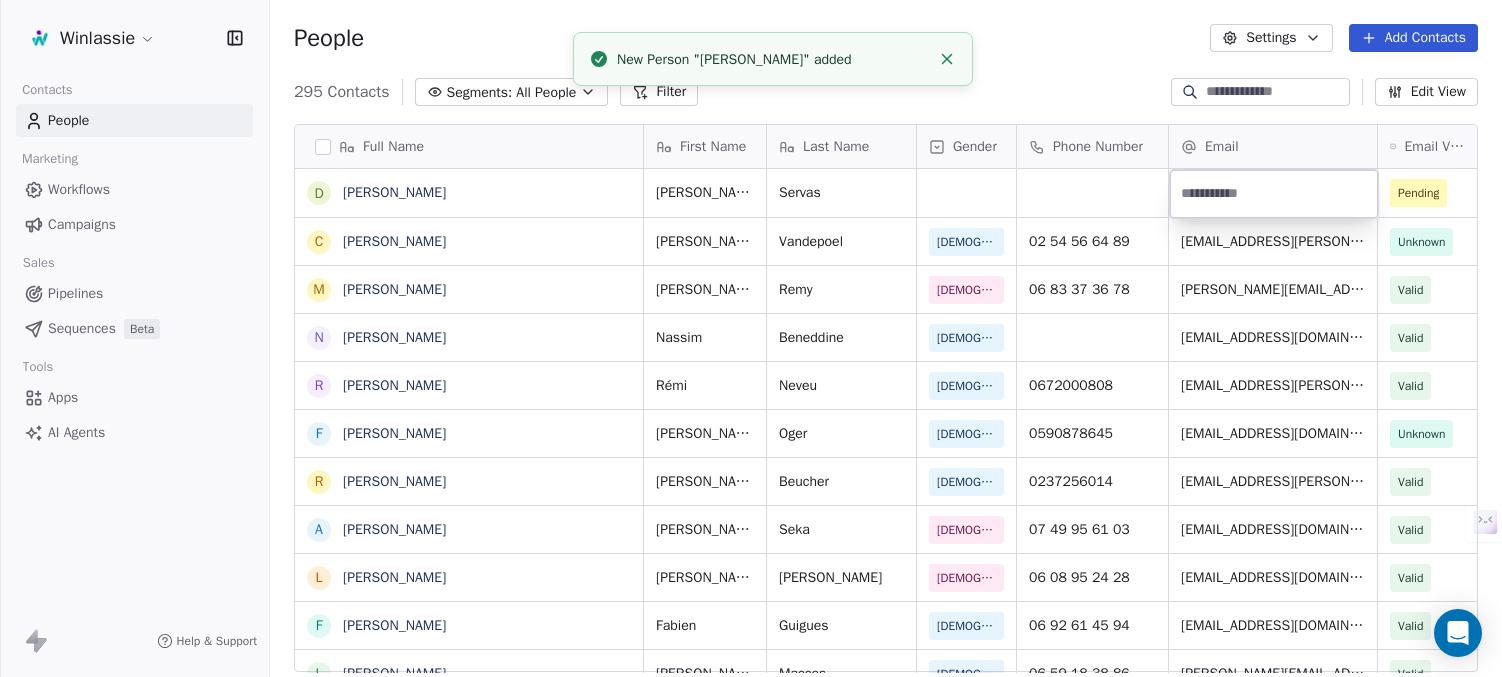 type on "**********" 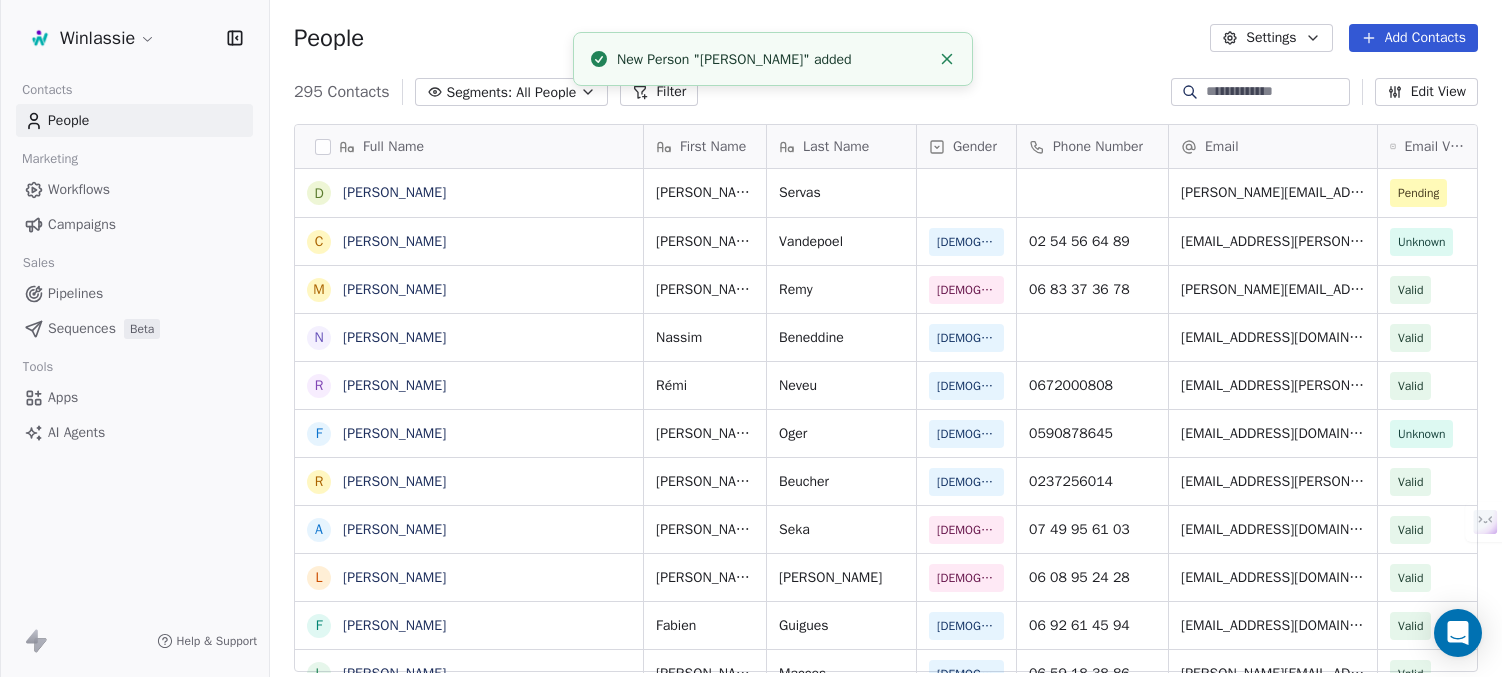 click on "People Settings  Add Contacts" at bounding box center (886, 38) 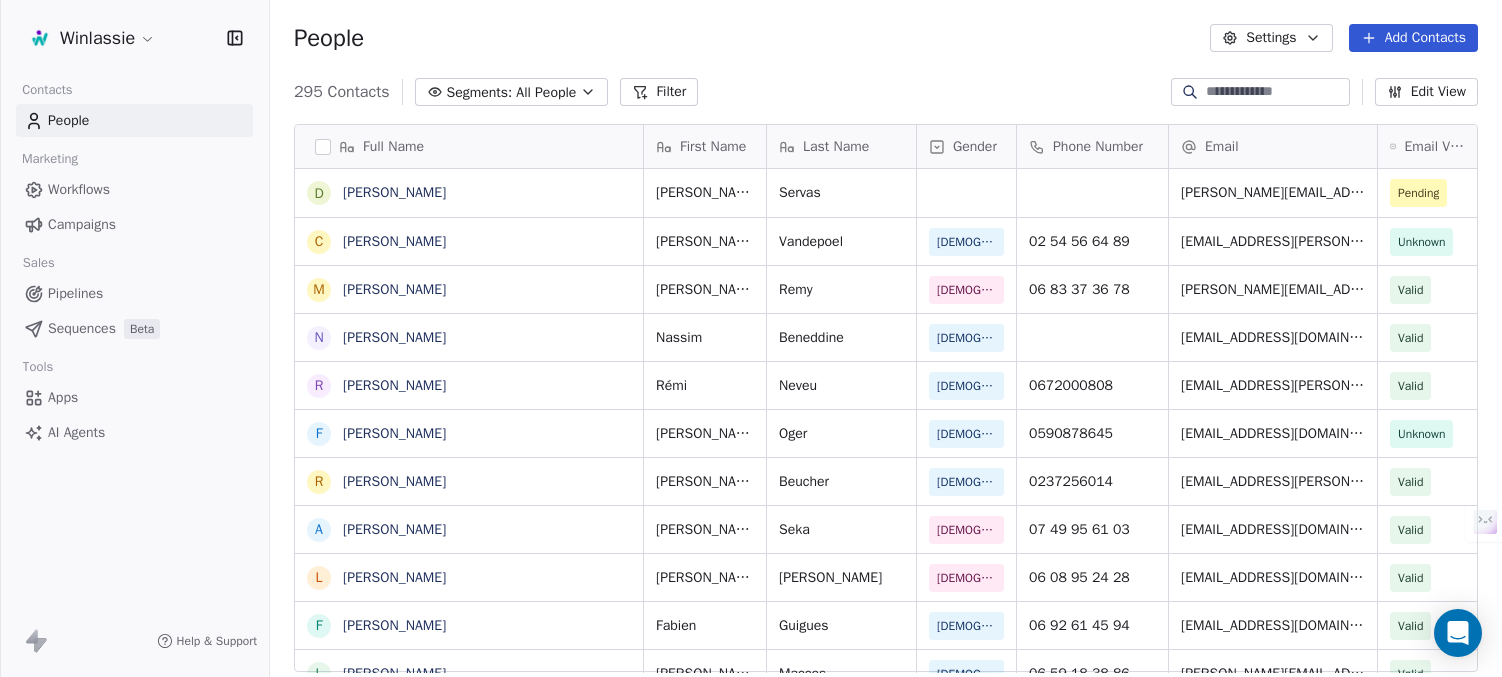 click on "People Settings  Add Contacts" at bounding box center (886, 38) 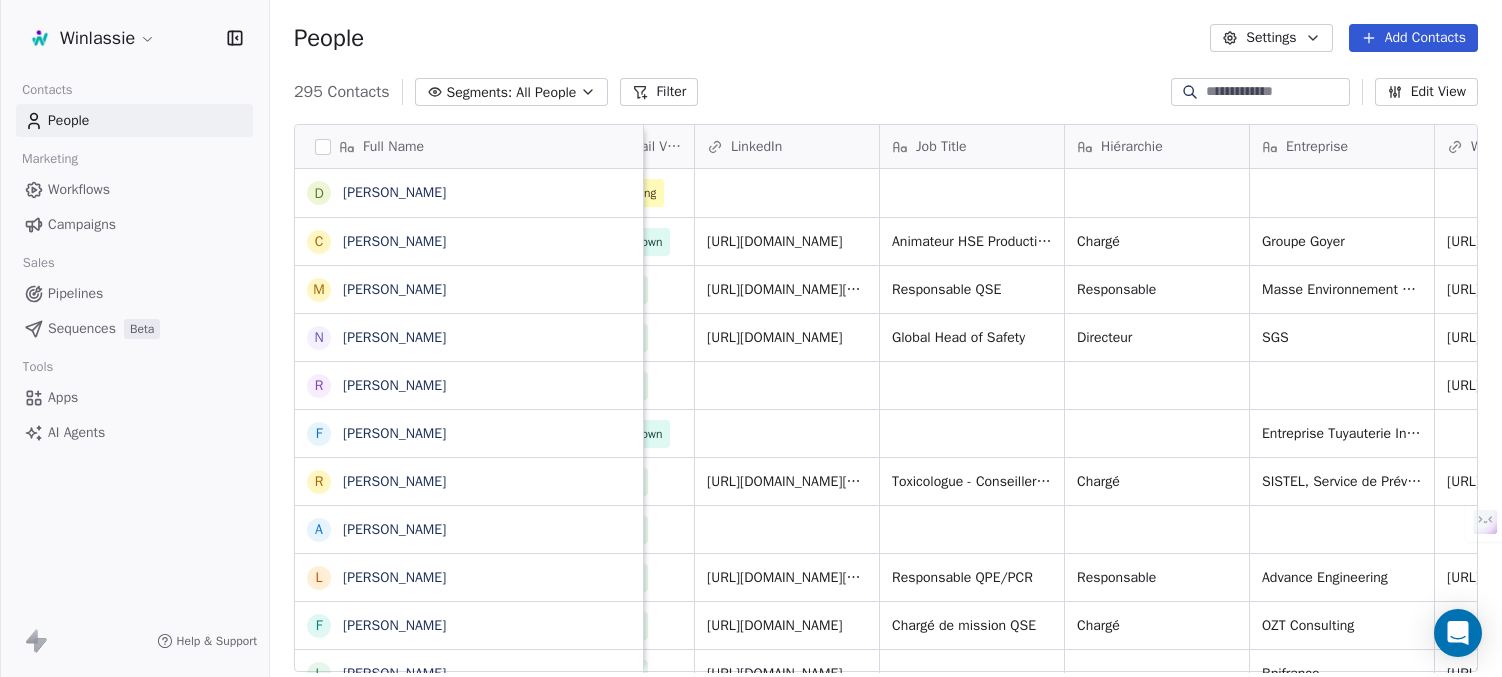 scroll, scrollTop: 0, scrollLeft: 716, axis: horizontal 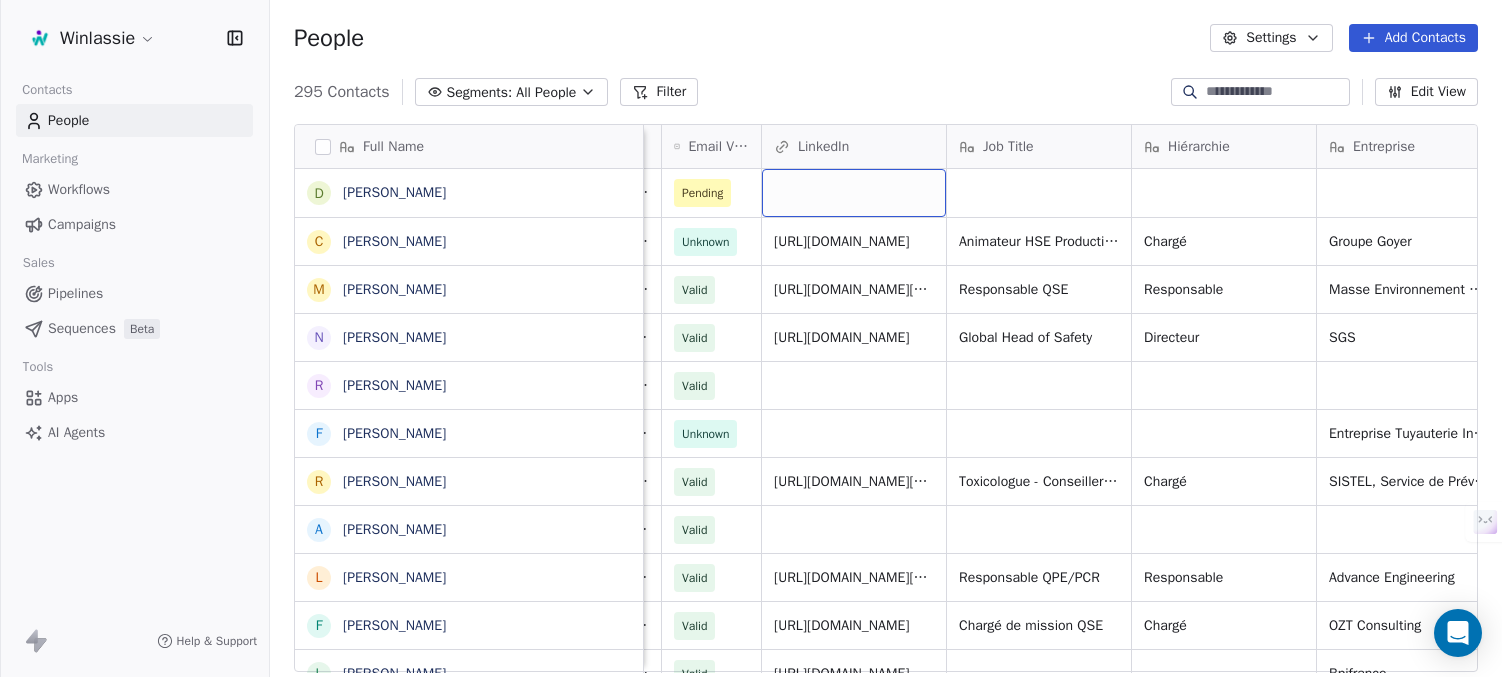 click at bounding box center [854, 193] 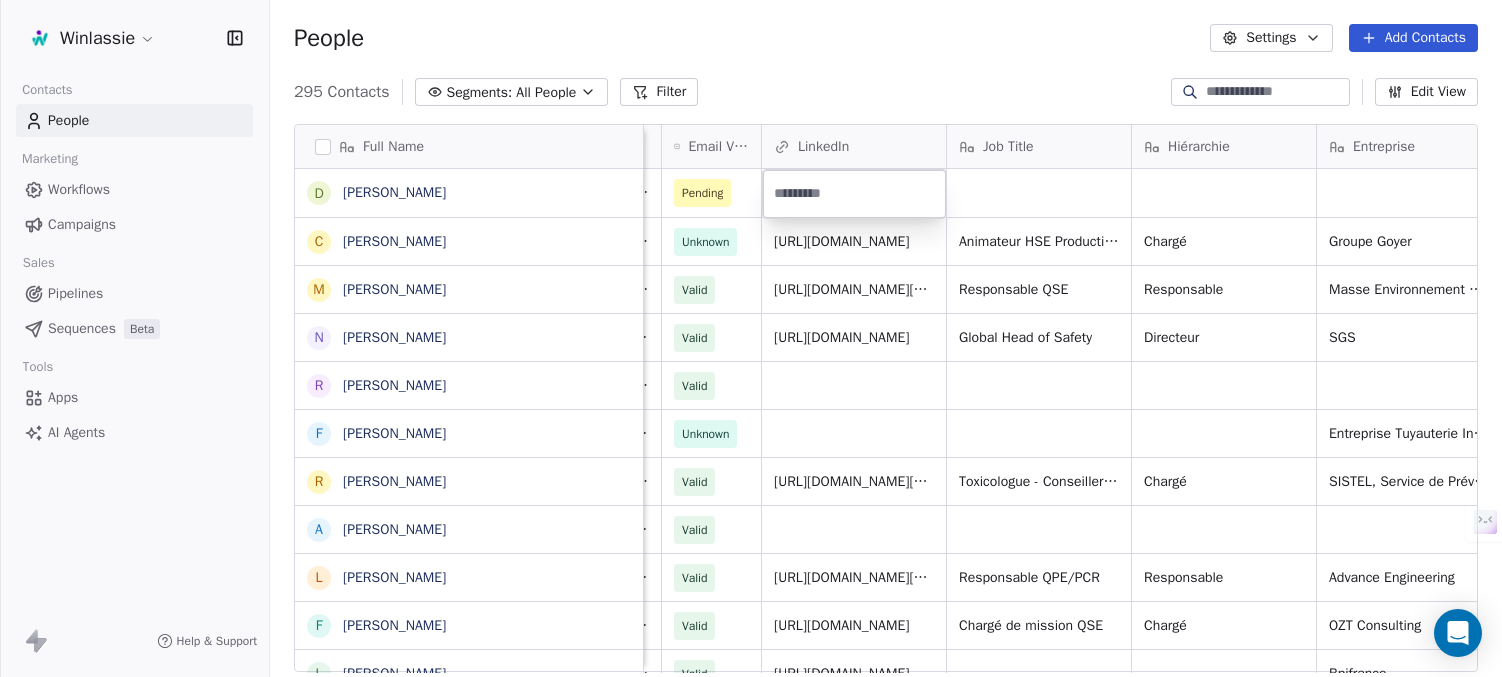 click on "Winlassie Contacts People Marketing Workflows Campaigns Sales Pipelines Sequences Beta Tools Apps AI Agents Help & Support People Settings  Add Contacts 295 Contacts Segments: All People Filter  Edit View Tag Add to Sequence Export Full Name D [PERSON_NAME] C [PERSON_NAME] M [PERSON_NAME] N [PERSON_NAME] R [PERSON_NAME] F [PERSON_NAME] R [PERSON_NAME] A [PERSON_NAME] L [PERSON_NAME] F [PERSON_NAME] L [PERSON_NAME] M [PERSON_NAME] M [PERSON_NAME] G [PERSON_NAME] L [PERSON_NAME] M [PERSON_NAME] S [PERSON_NAME] L [PERSON_NAME] M Maxcence Levieux L [PERSON_NAME] E [PERSON_NAME] F [PERSON_NAME] [PERSON_NAME] B [PERSON_NAME] F [PERSON_NAME] S [PERSON_NAME] S [PERSON_NAME] V [PERSON_NAME] H [PERSON_NAME] [PERSON_NAME] [PERSON_NAME] H [PERSON_NAME] Last Name Gender Phone Number Email Email Verification Status LinkedIn Job Title Hiérarchie Entreprise Website Linkedin Entreprise Taille   Servas [EMAIL_ADDRESS][PERSON_NAME][DOMAIN_NAME] Pending   Vandepoel [DEMOGRAPHIC_DATA] 02 54 56 64 89 Unknown Chargé" at bounding box center [751, 413] 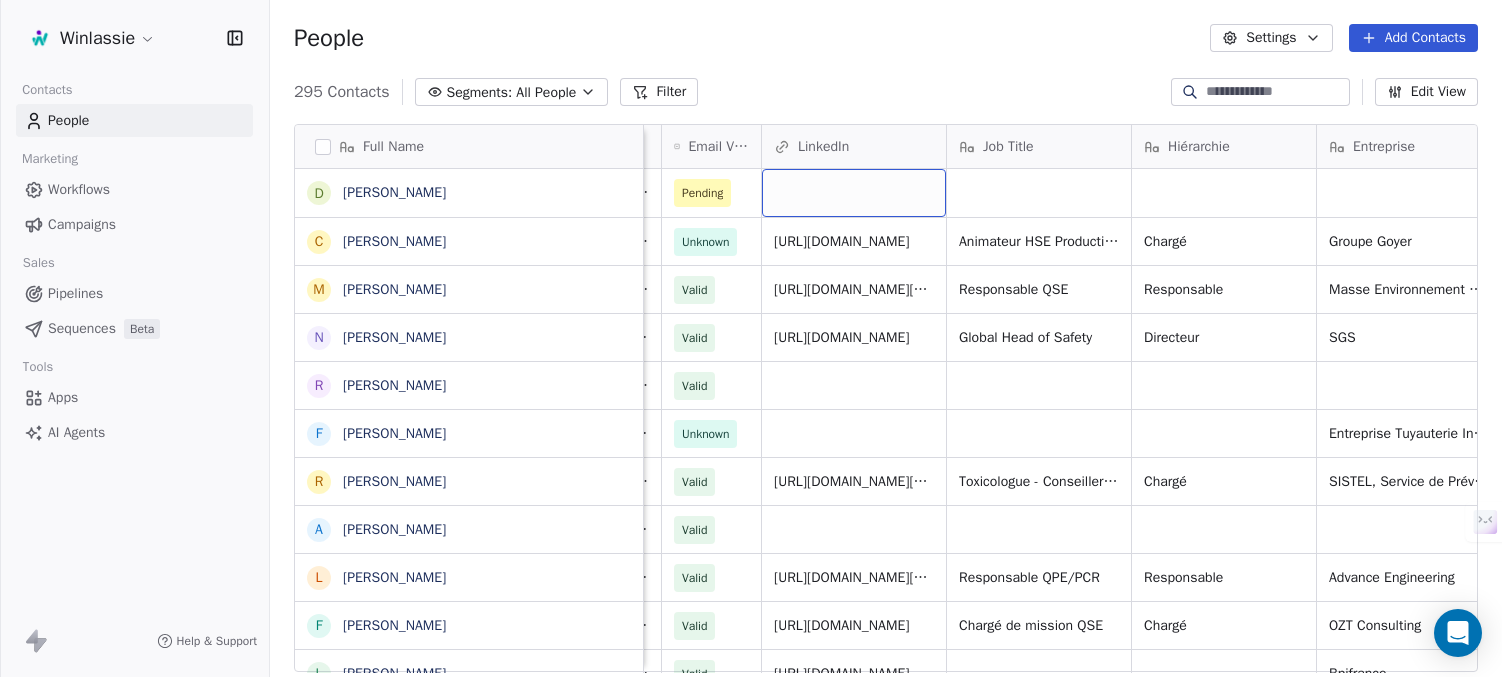 click on "People Settings  Add Contacts" at bounding box center (886, 38) 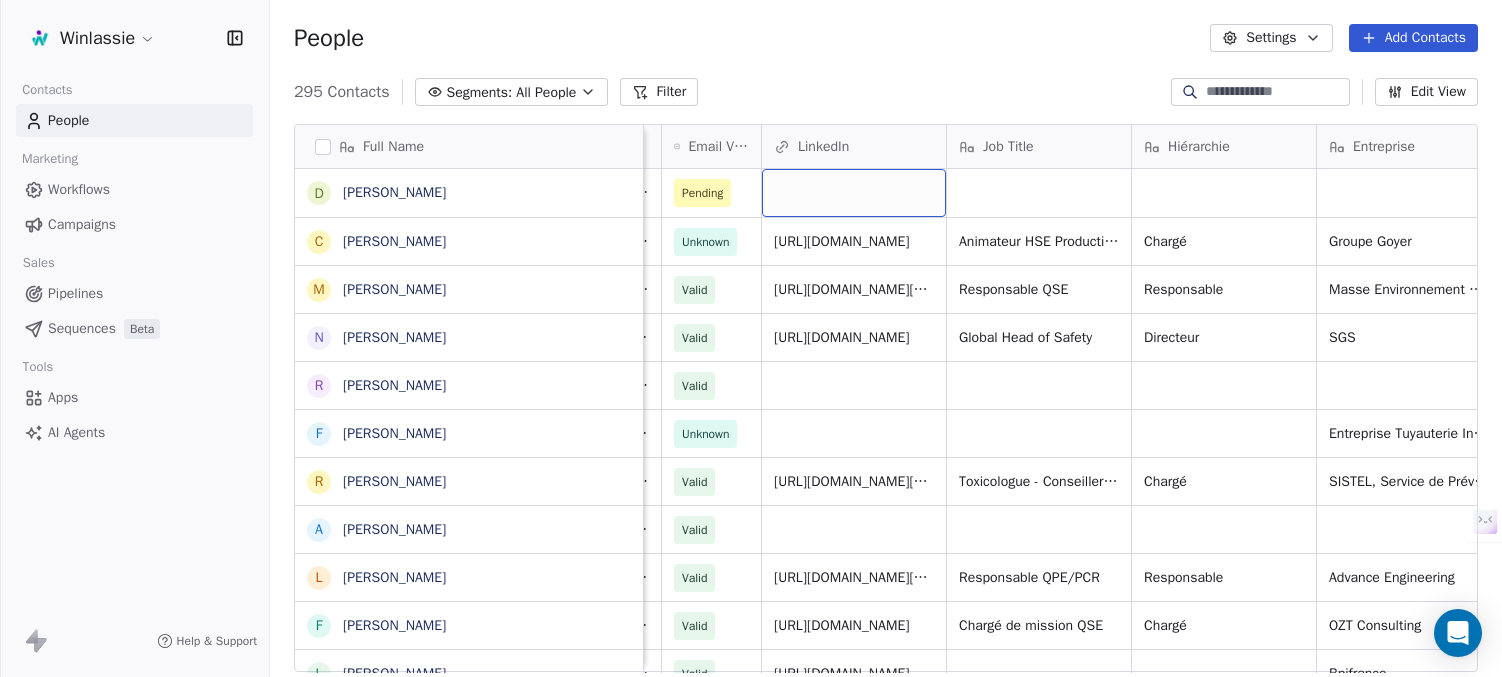 click at bounding box center [854, 193] 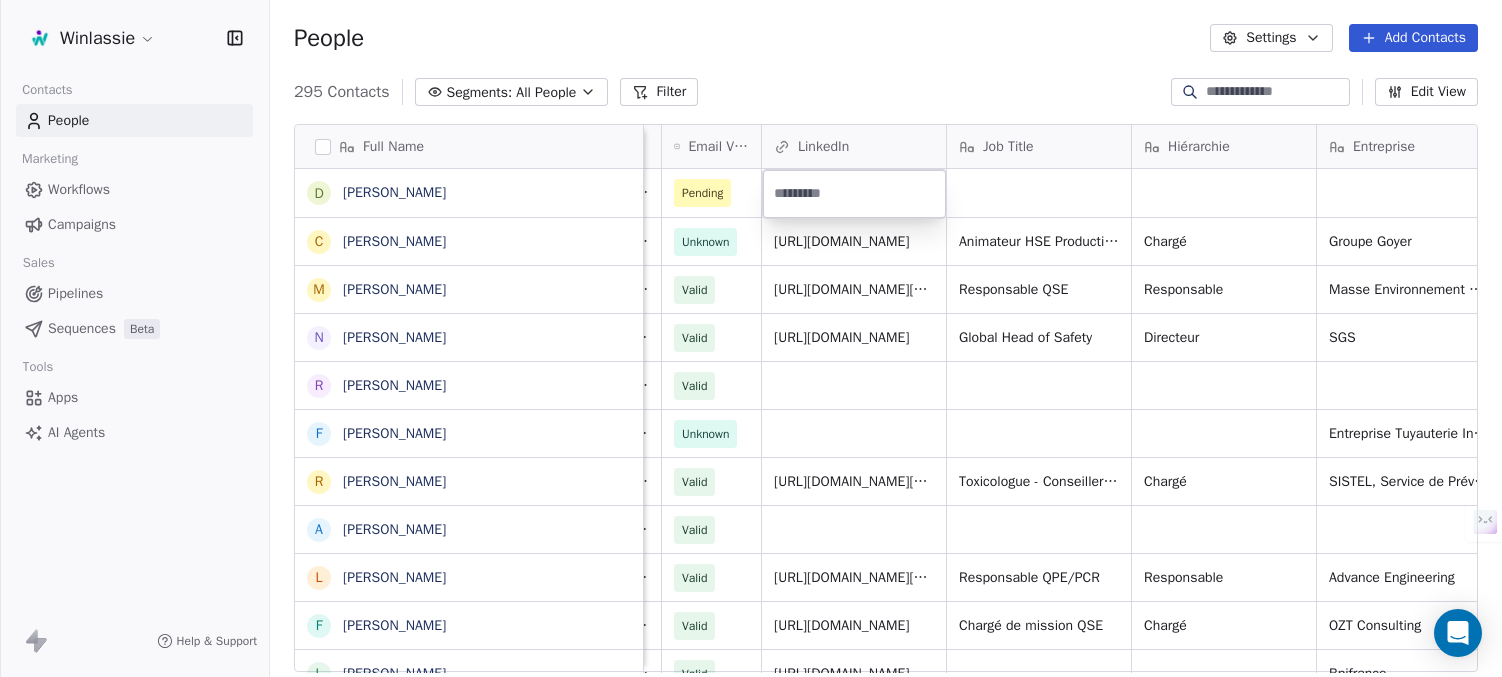 type on "**********" 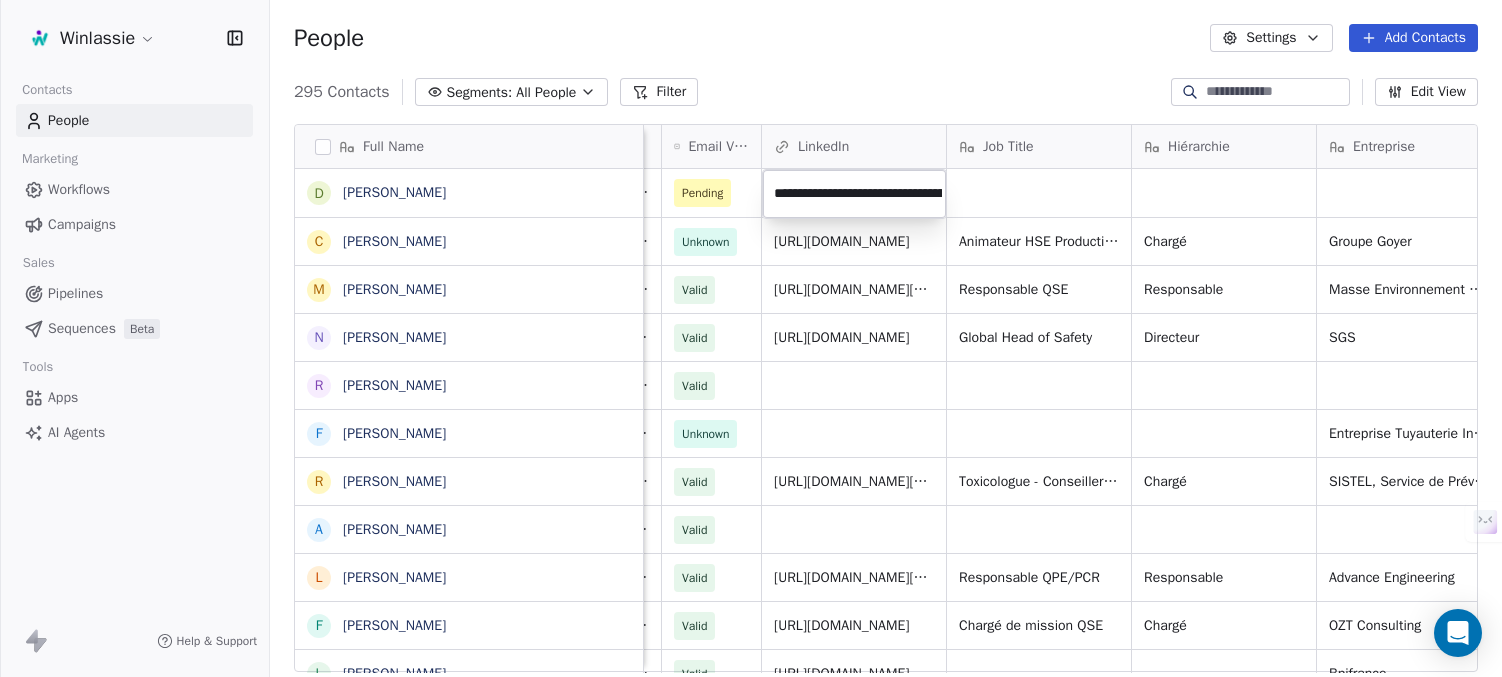 scroll, scrollTop: 0, scrollLeft: 177, axis: horizontal 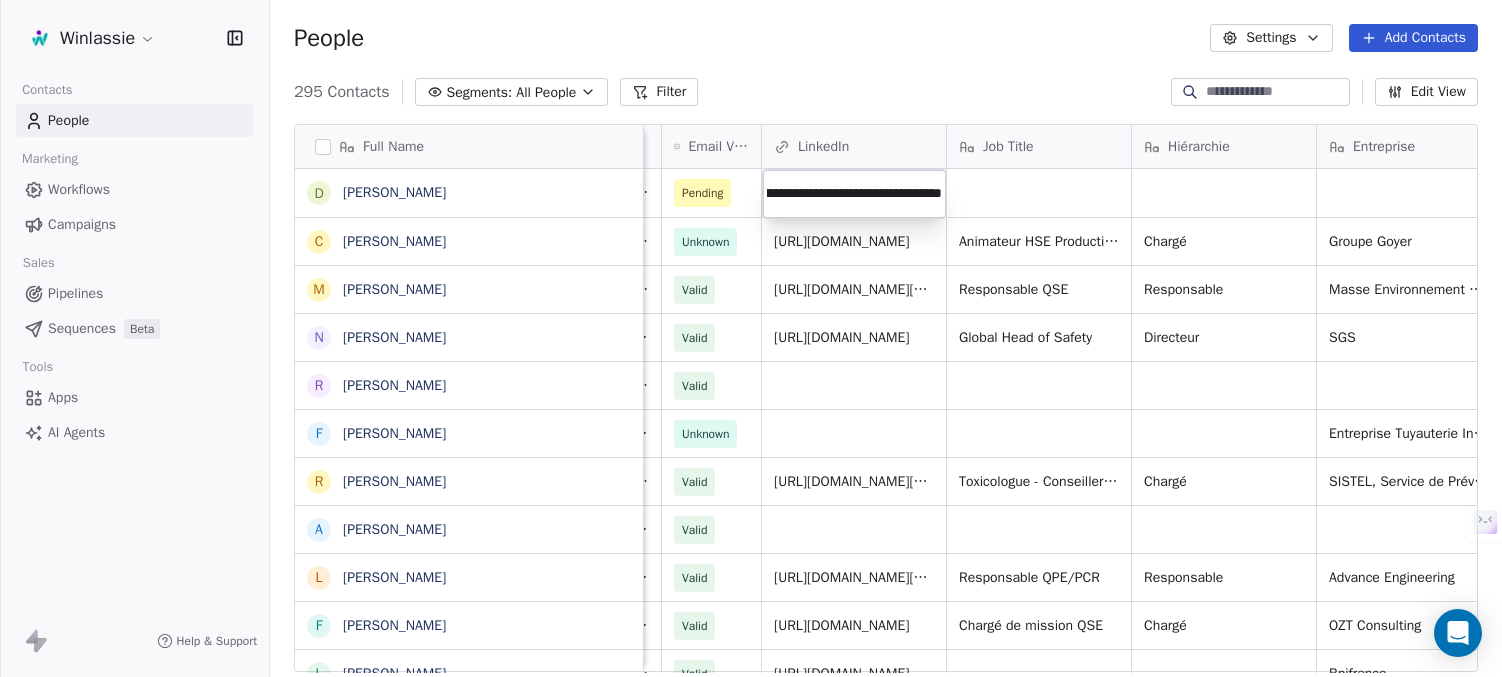 click on "Winlassie Contacts People Marketing Workflows Campaigns Sales Pipelines Sequences Beta Tools Apps AI Agents Help & Support People Settings  Add Contacts 295 Contacts Segments: All People Filter  Edit View Tag Add to Sequence Export Full Name D [PERSON_NAME] C [PERSON_NAME] M [PERSON_NAME] N [PERSON_NAME] R [PERSON_NAME] F [PERSON_NAME] R [PERSON_NAME] A [PERSON_NAME] L [PERSON_NAME] F [PERSON_NAME] L [PERSON_NAME] M [PERSON_NAME] M [PERSON_NAME] G [PERSON_NAME] L [PERSON_NAME] M [PERSON_NAME] S [PERSON_NAME] L [PERSON_NAME] M Maxcence Levieux L [PERSON_NAME] E [PERSON_NAME] F [PERSON_NAME] [PERSON_NAME] B [PERSON_NAME] F [PERSON_NAME] S [PERSON_NAME] S [PERSON_NAME] V [PERSON_NAME] H [PERSON_NAME] [PERSON_NAME] [PERSON_NAME] H [PERSON_NAME] Last Name Gender Phone Number Email Email Verification Status LinkedIn Job Title Hiérarchie Entreprise Website Linkedin Entreprise Taille   Servas [EMAIL_ADDRESS][PERSON_NAME][DOMAIN_NAME] Pending   Vandepoel [DEMOGRAPHIC_DATA] 02 54 56 64 89 Unknown Chargé" at bounding box center [751, 413] 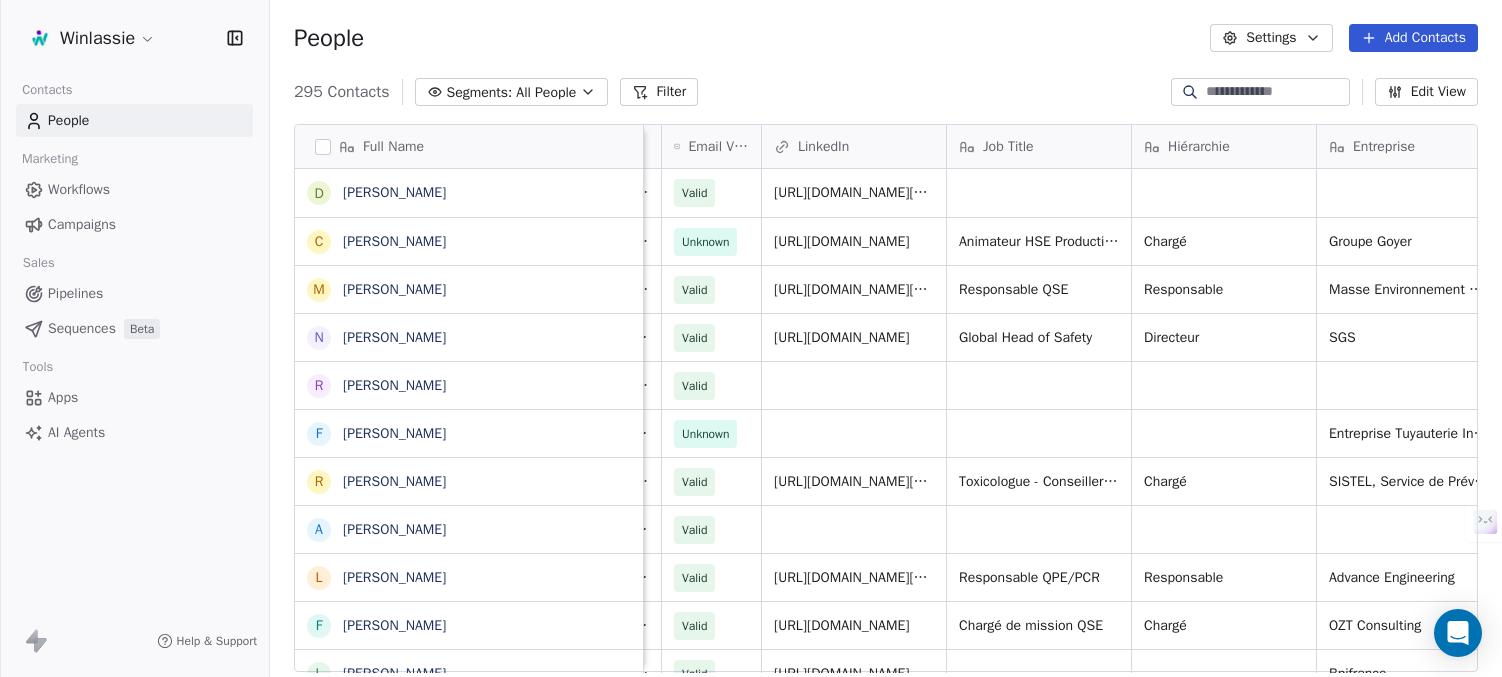 scroll, scrollTop: 0, scrollLeft: 0, axis: both 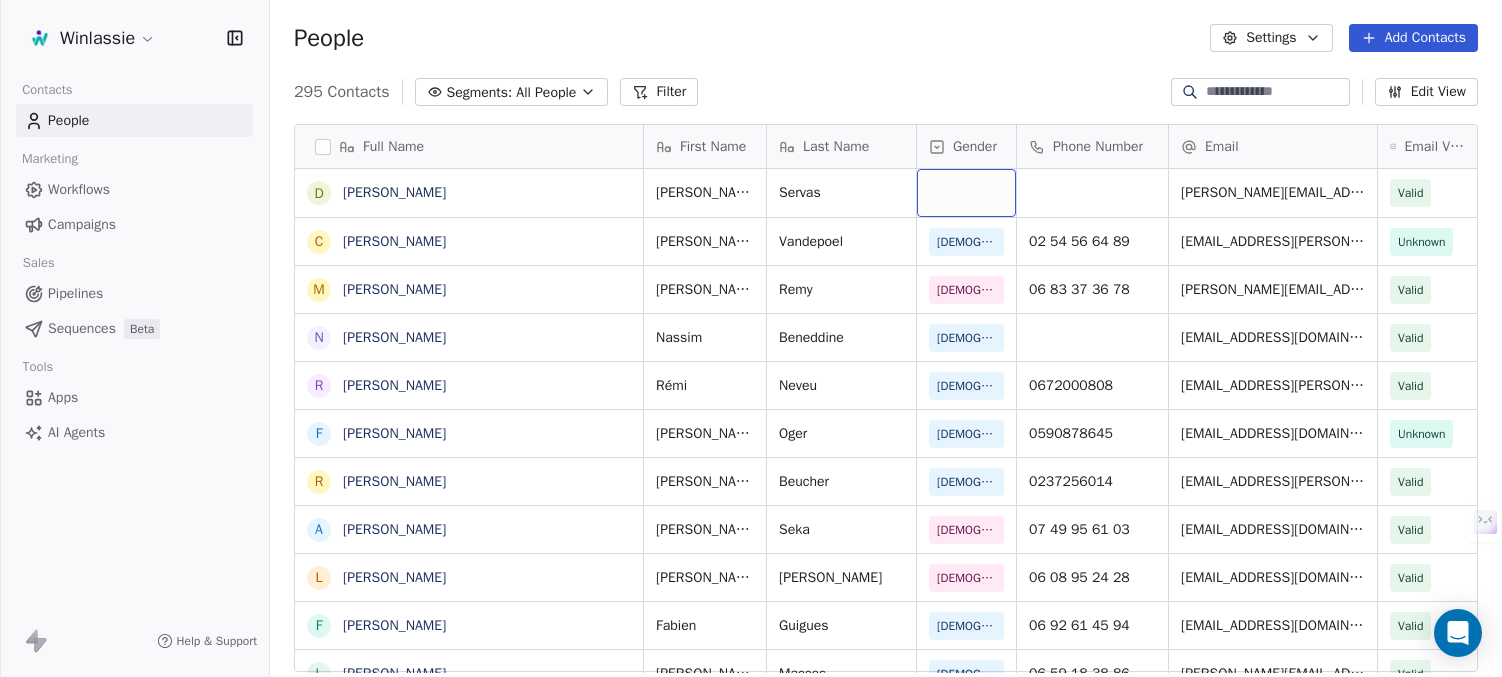 click at bounding box center (966, 193) 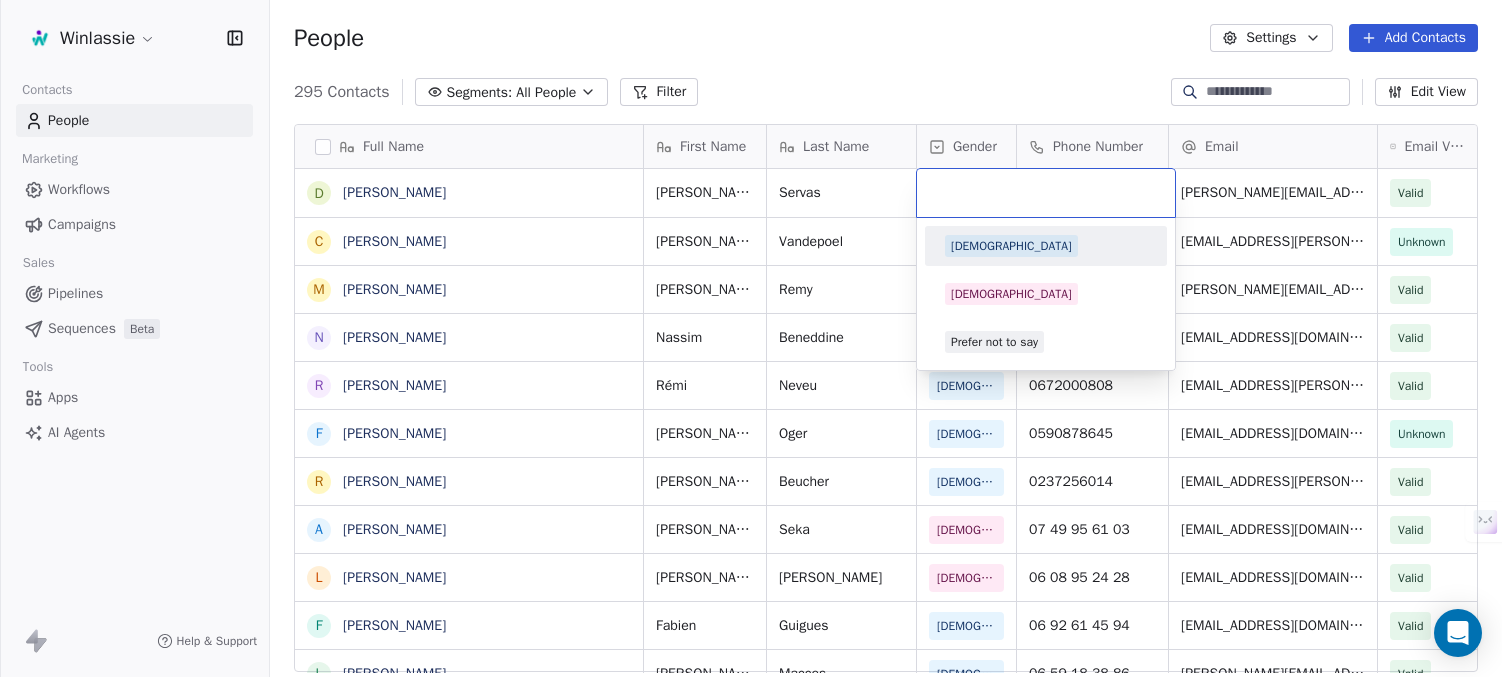 click on "[DEMOGRAPHIC_DATA]" at bounding box center (1011, 246) 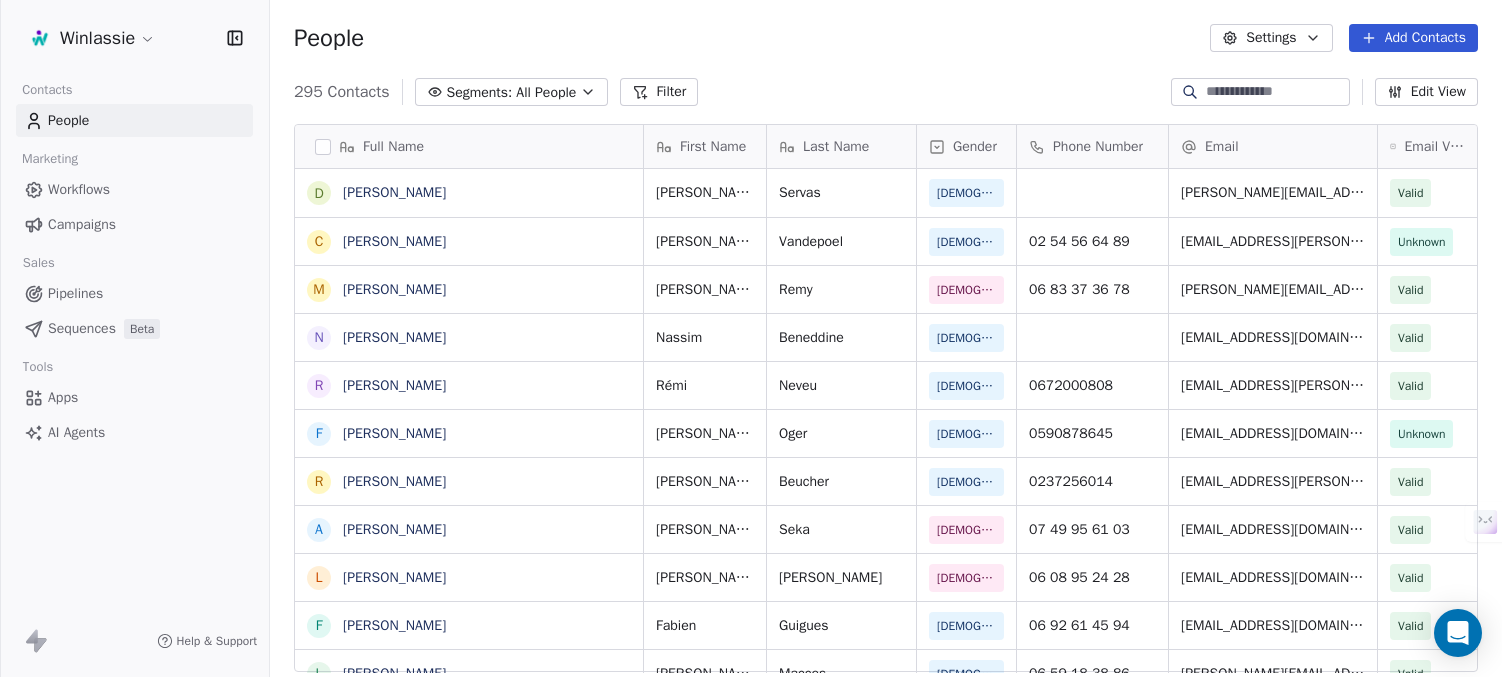 click on "People Settings  Add Contacts" at bounding box center [886, 38] 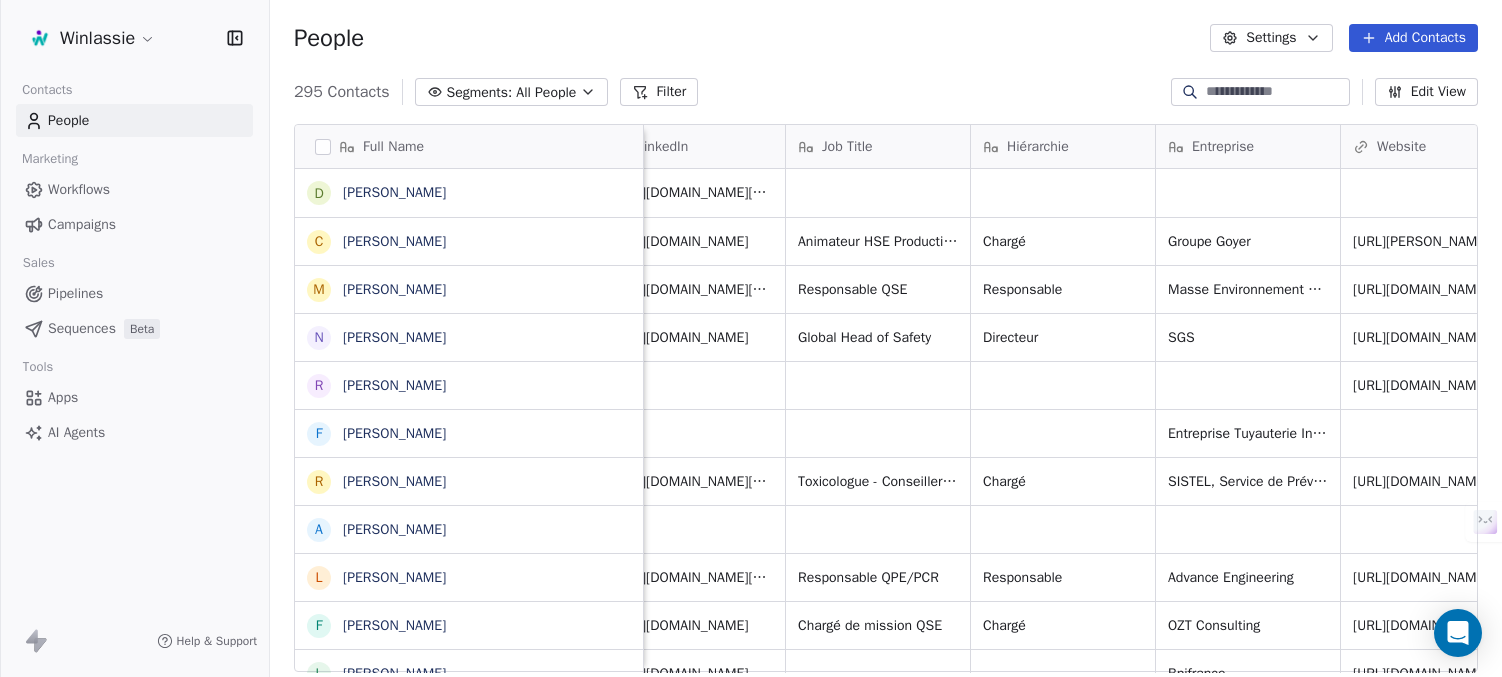 scroll, scrollTop: 0, scrollLeft: 858, axis: horizontal 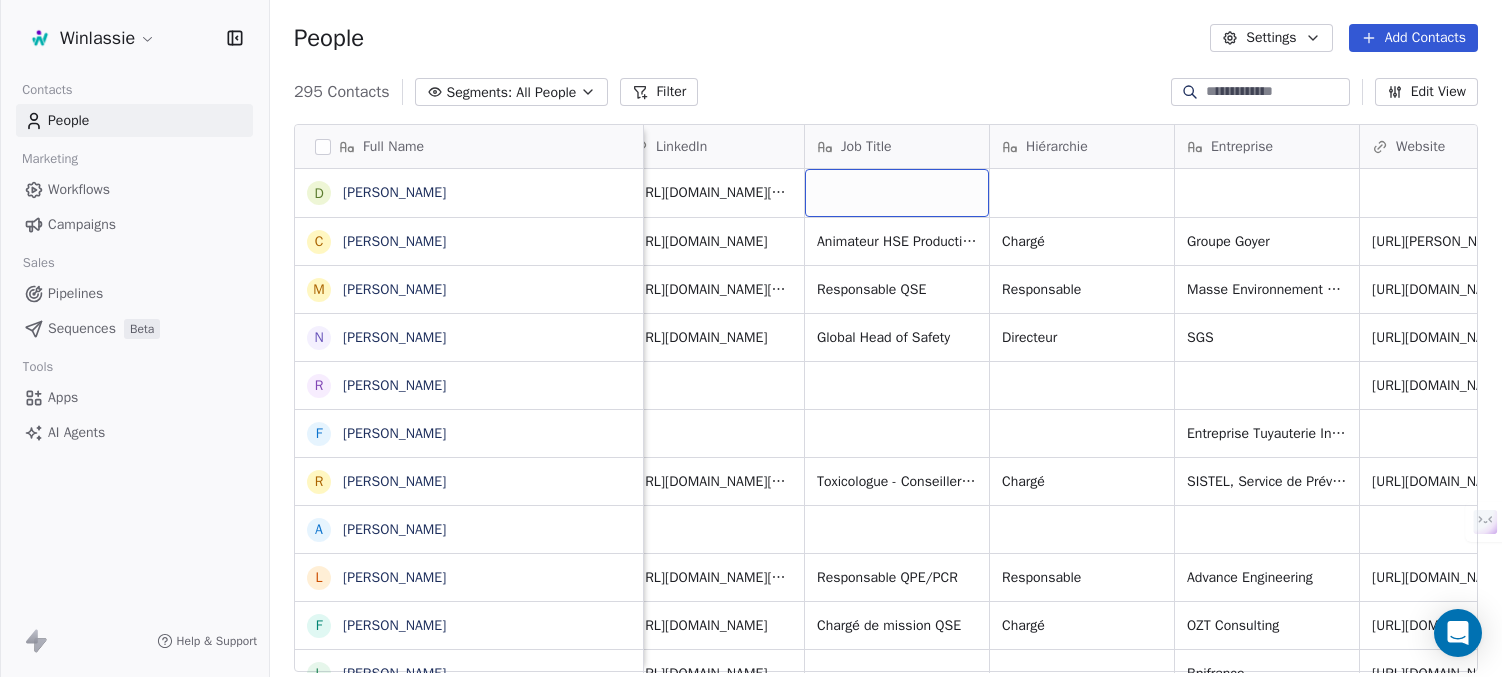 click at bounding box center (897, 193) 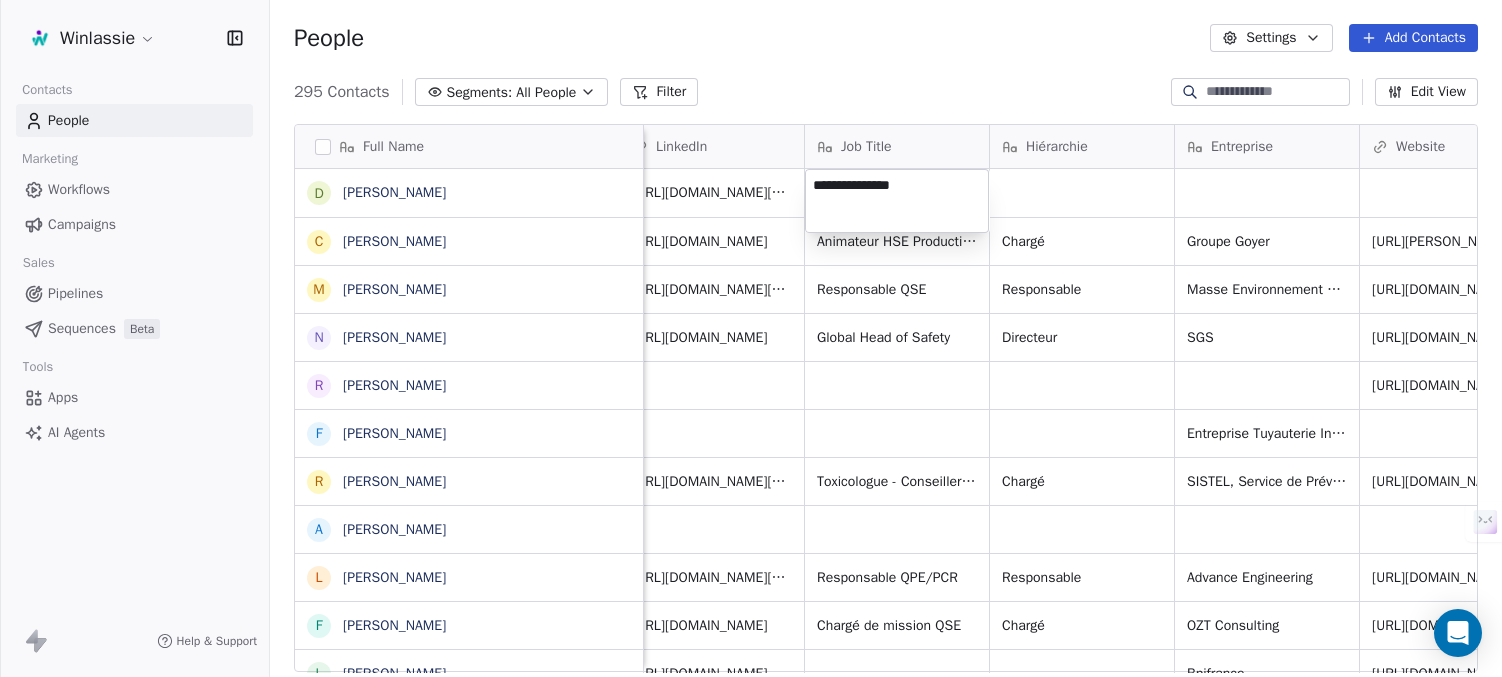 type on "**********" 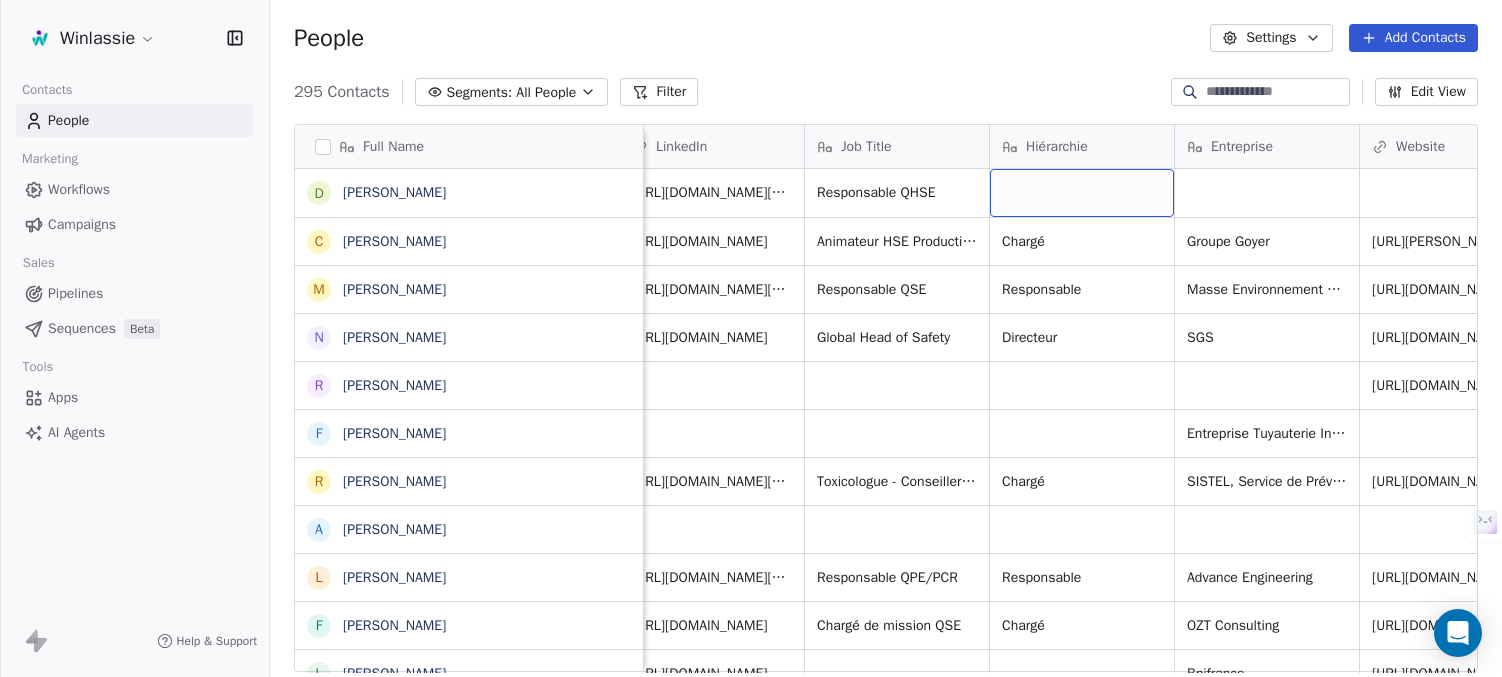 click at bounding box center (1082, 193) 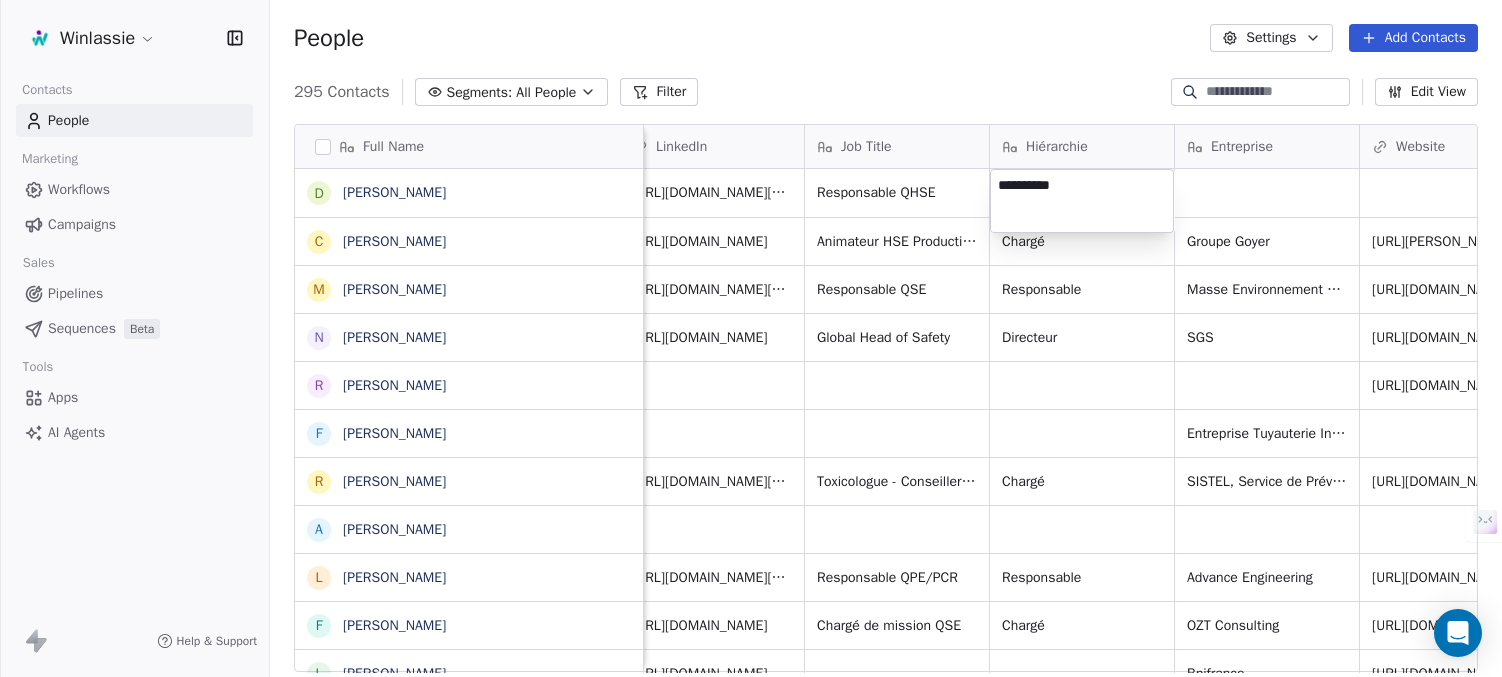 type on "**********" 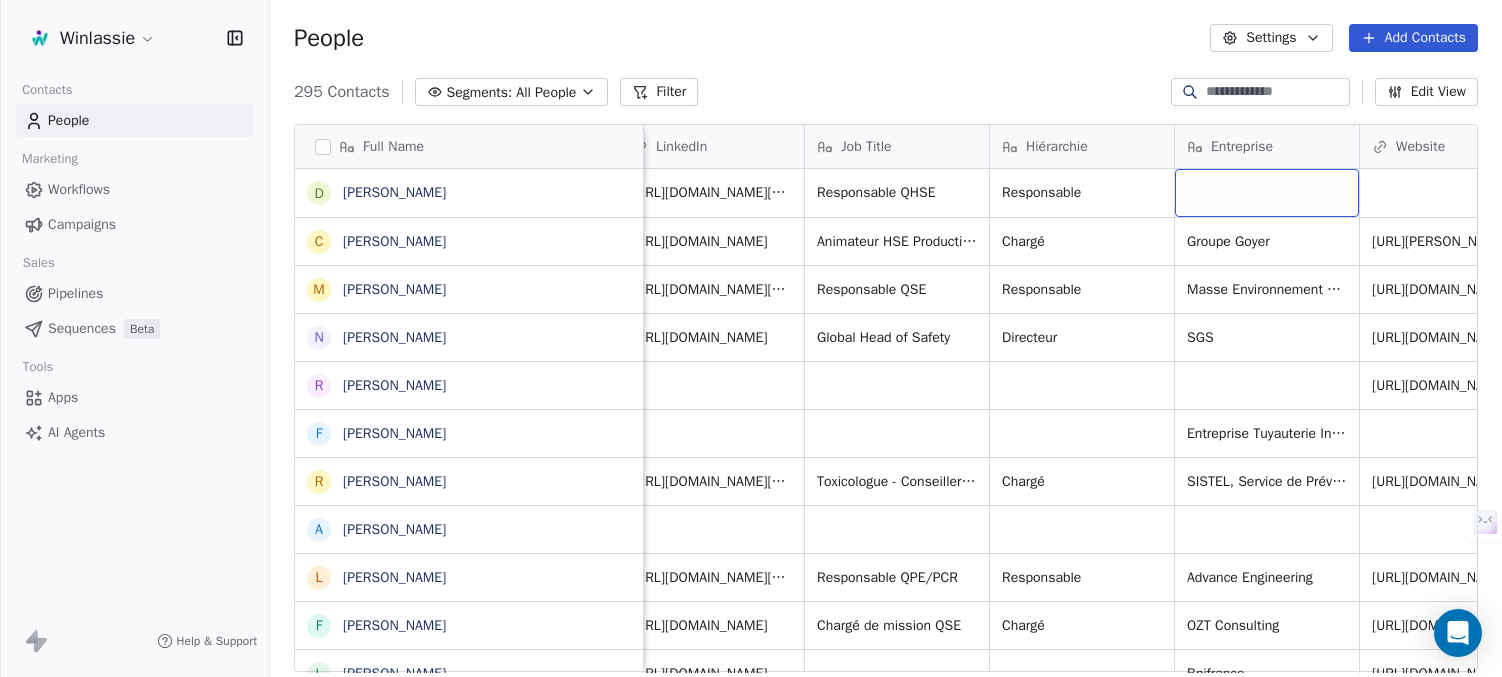 click at bounding box center (1267, 193) 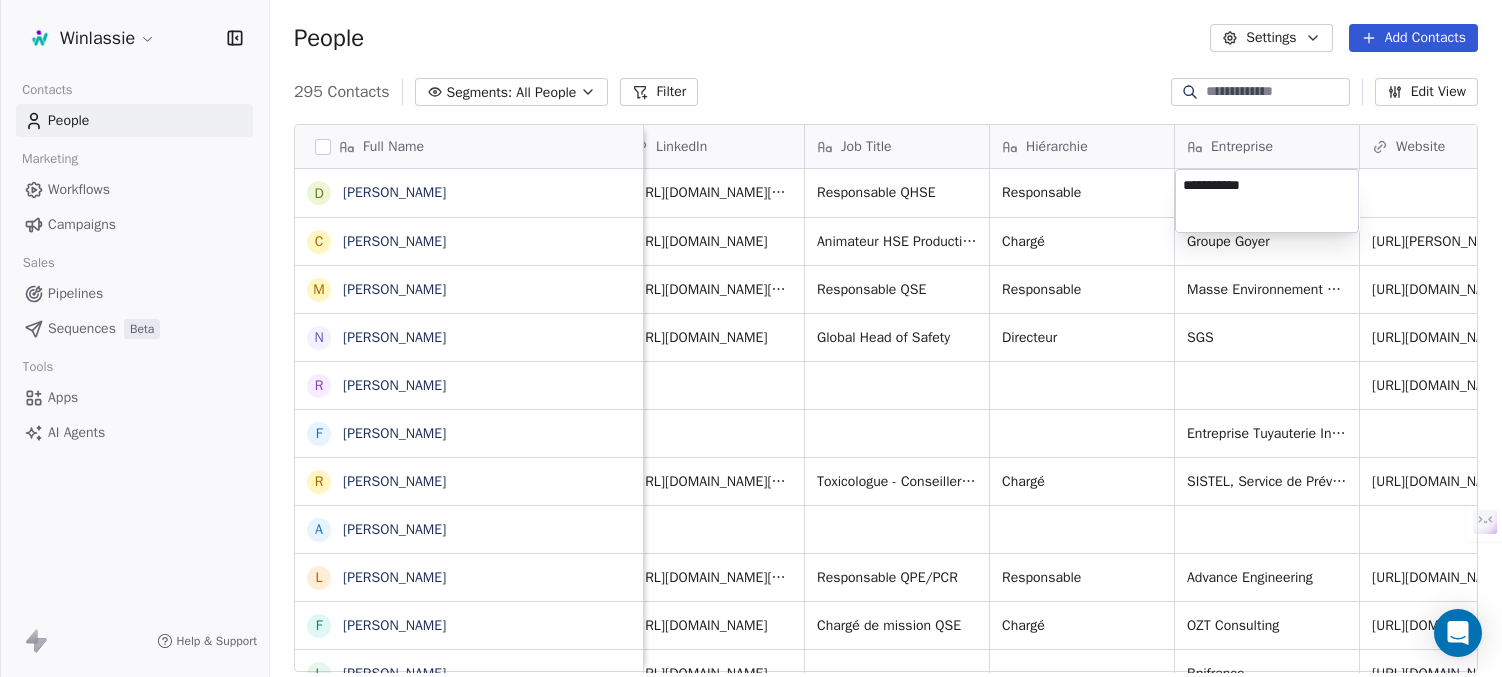 type on "**********" 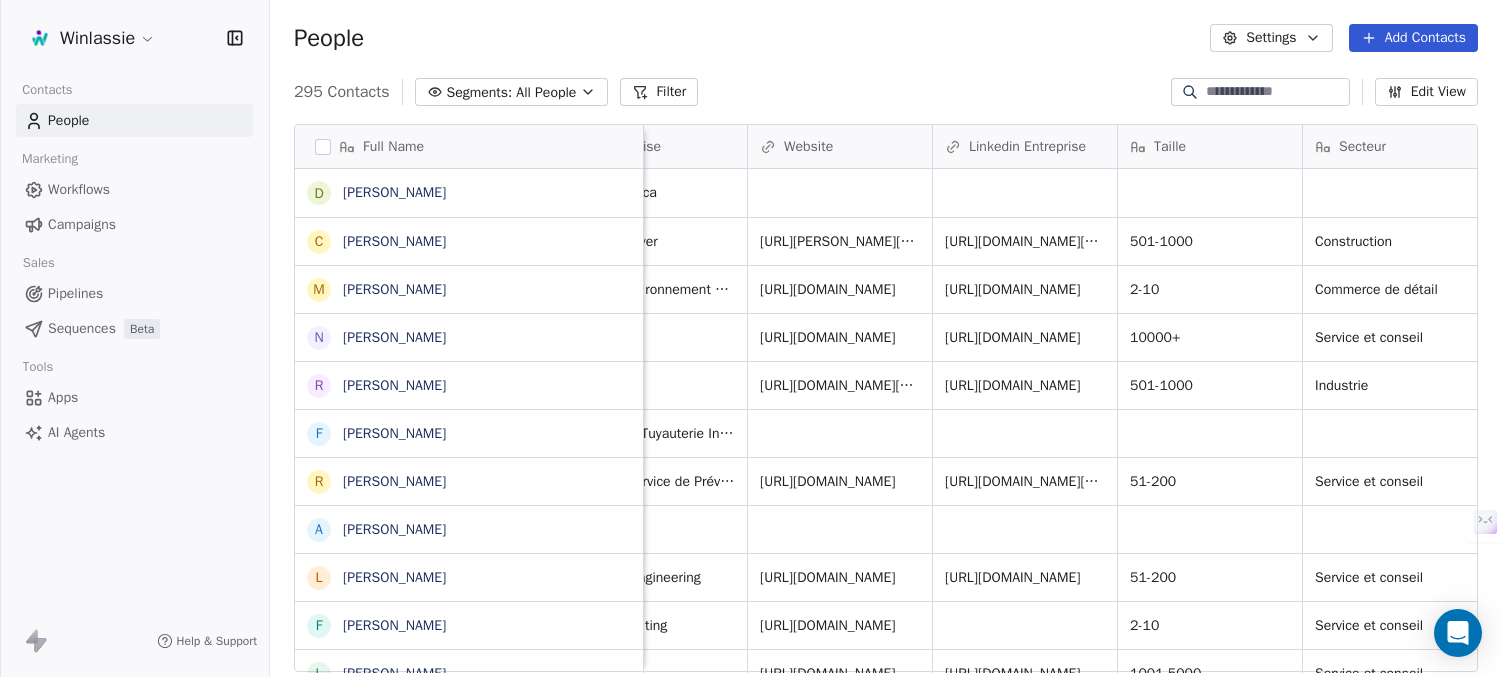 scroll, scrollTop: 0, scrollLeft: 1484, axis: horizontal 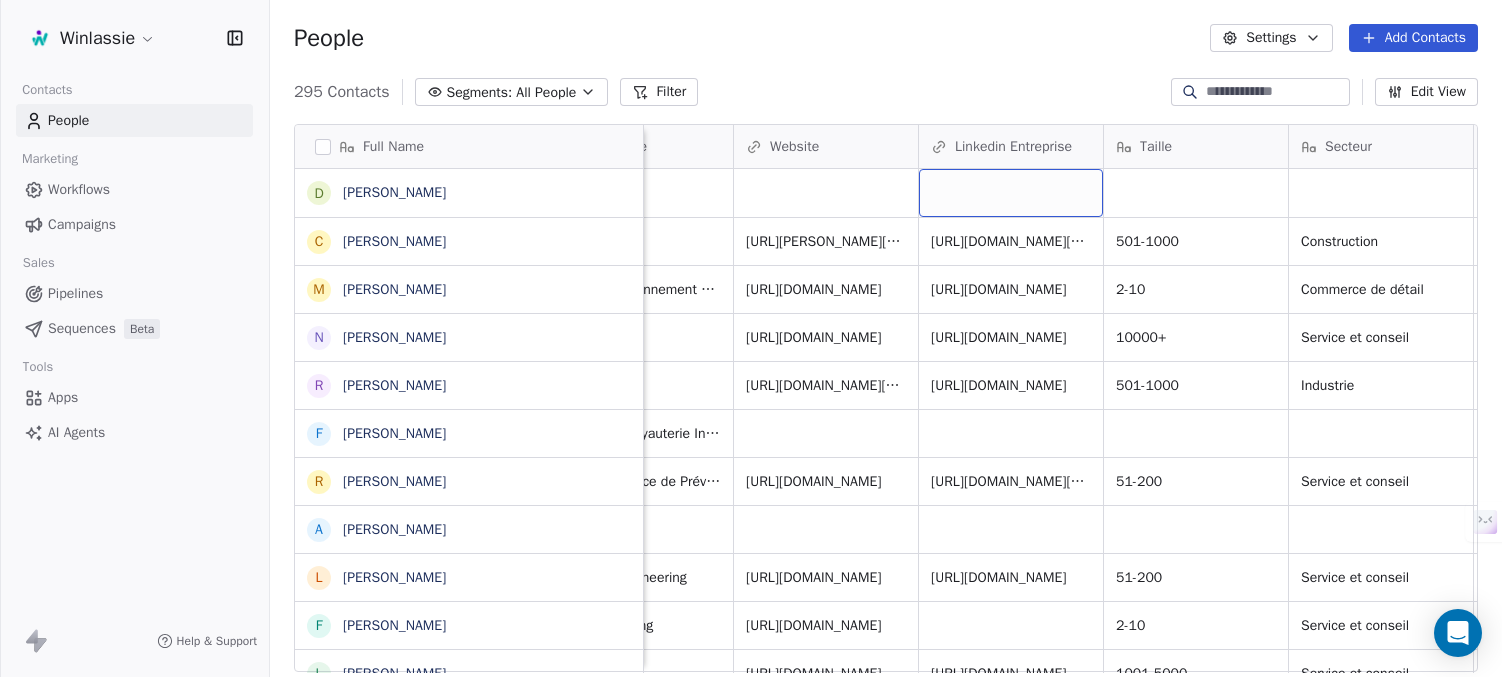 click at bounding box center [1011, 193] 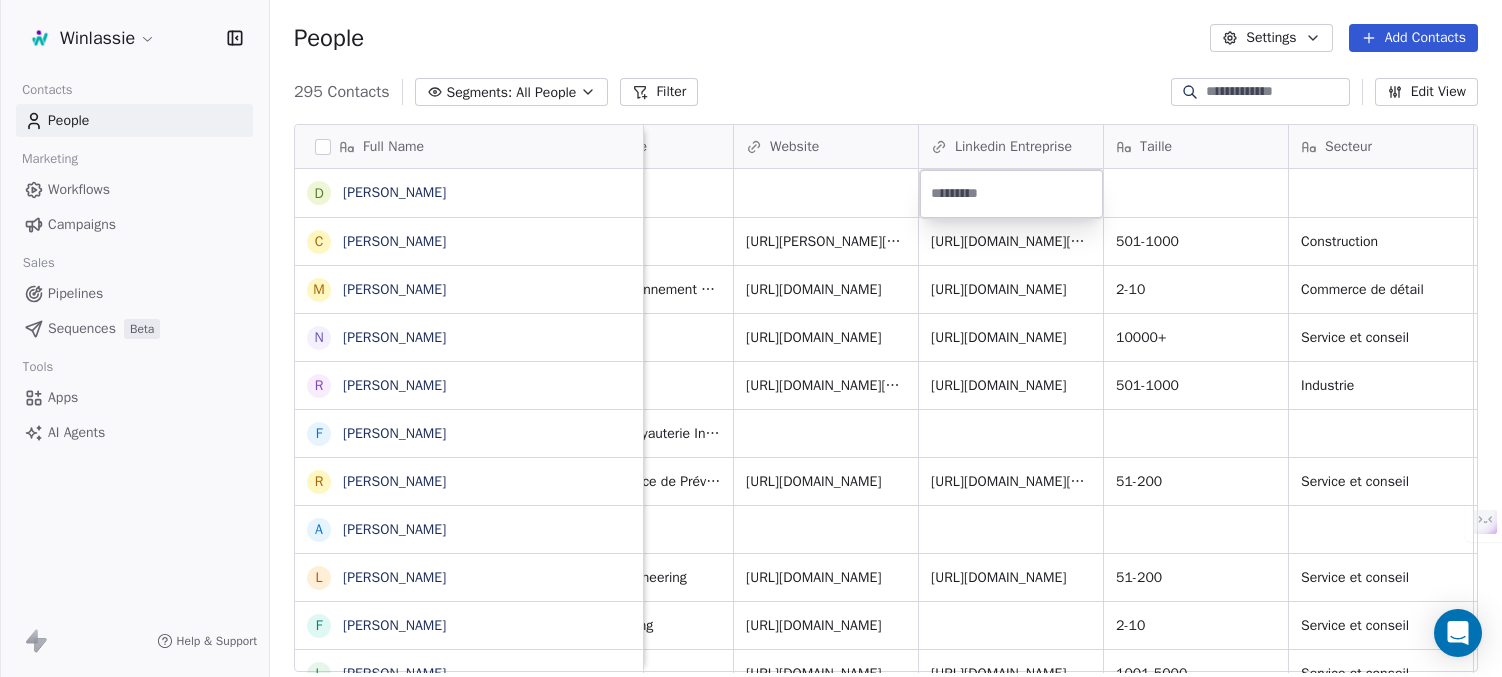 type on "**********" 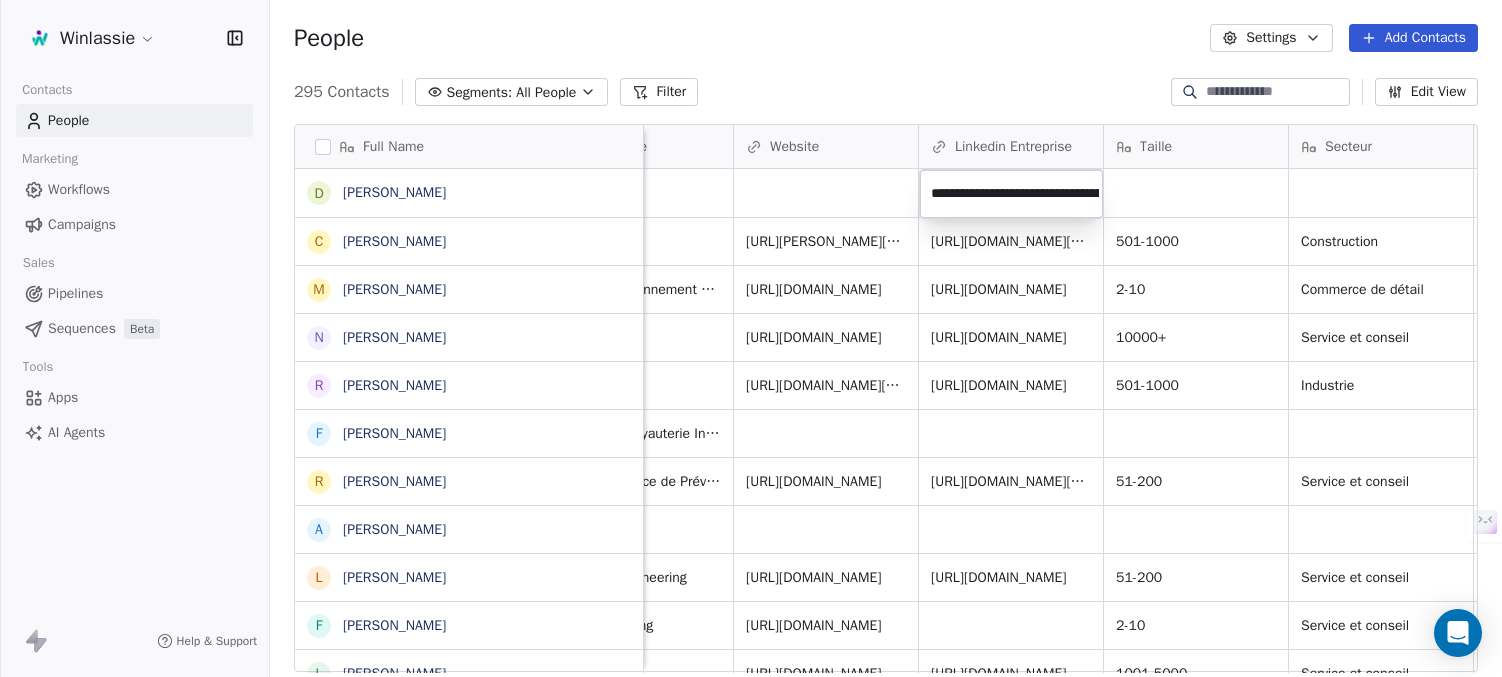 scroll, scrollTop: 0, scrollLeft: 144, axis: horizontal 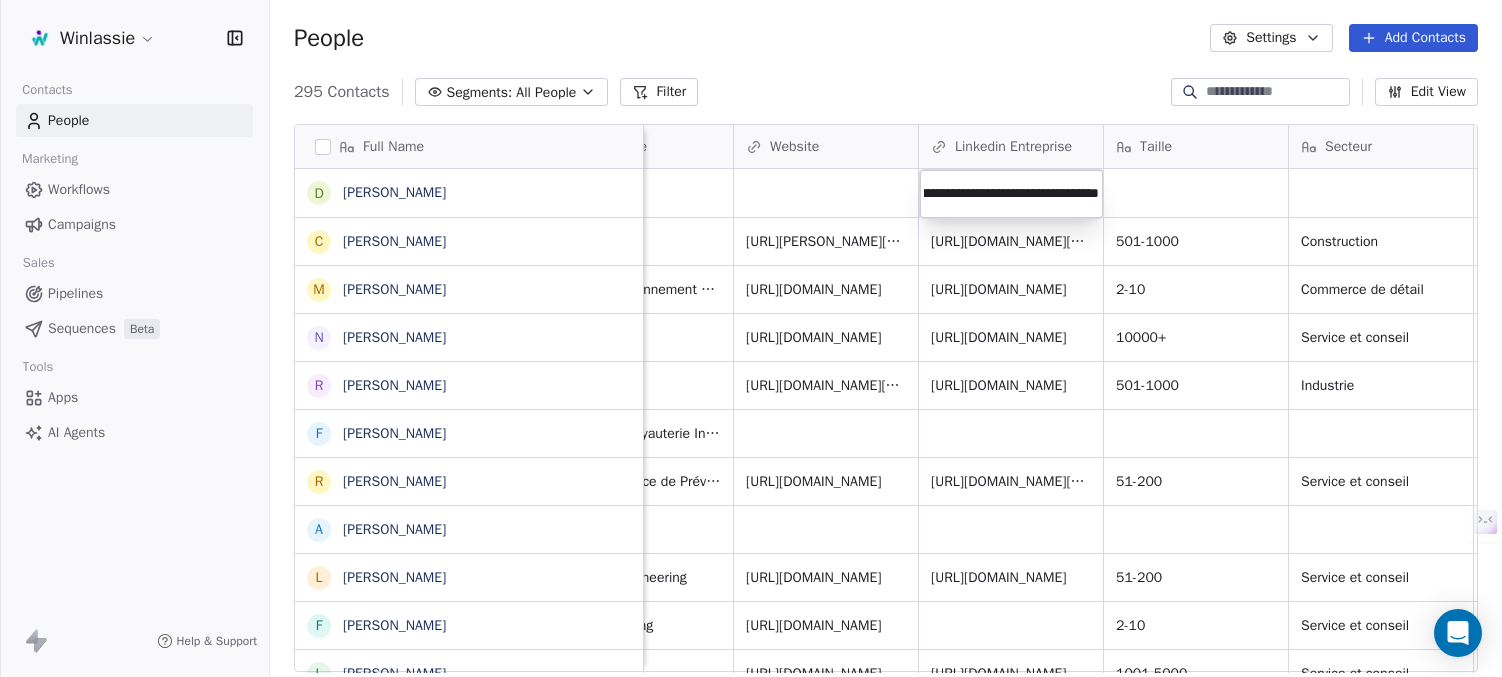 click on "Winlassie Contacts People Marketing Workflows Campaigns Sales Pipelines Sequences Beta Tools Apps AI Agents Help & Support People Settings  Add Contacts 295 Contacts Segments: All People Filter  Edit View Tag Add to Sequence Export Full Name D [PERSON_NAME] C [PERSON_NAME] M [PERSON_NAME] N [PERSON_NAME] R [PERSON_NAME] F [PERSON_NAME] R [PERSON_NAME] A [PERSON_NAME] L [PERSON_NAME] F [PERSON_NAME] L [PERSON_NAME] M [PERSON_NAME] M [PERSON_NAME] G [PERSON_NAME] L [PERSON_NAME] M [PERSON_NAME] S [PERSON_NAME] L [PERSON_NAME] L [PERSON_NAME] M Maxcence Levieux F Flavie [PERSON_NAME] K [PERSON_NAME] B [PERSON_NAME] F [PERSON_NAME] S [PERSON_NAME] S [PERSON_NAME] H [PERSON_NAME] Kiza V [PERSON_NAME] F [PERSON_NAME] F [PERSON_NAME] LinkedIn Job Title Hiérarchie Entreprise Website Linkedin Entreprise Taille Secteur Touchpoint Tags Etat contact Commercial   [URL][DOMAIN_NAME][PERSON_NAME] Responsable QHSE Responsable Groupe Saica   Chargé 501-1000" at bounding box center [751, 413] 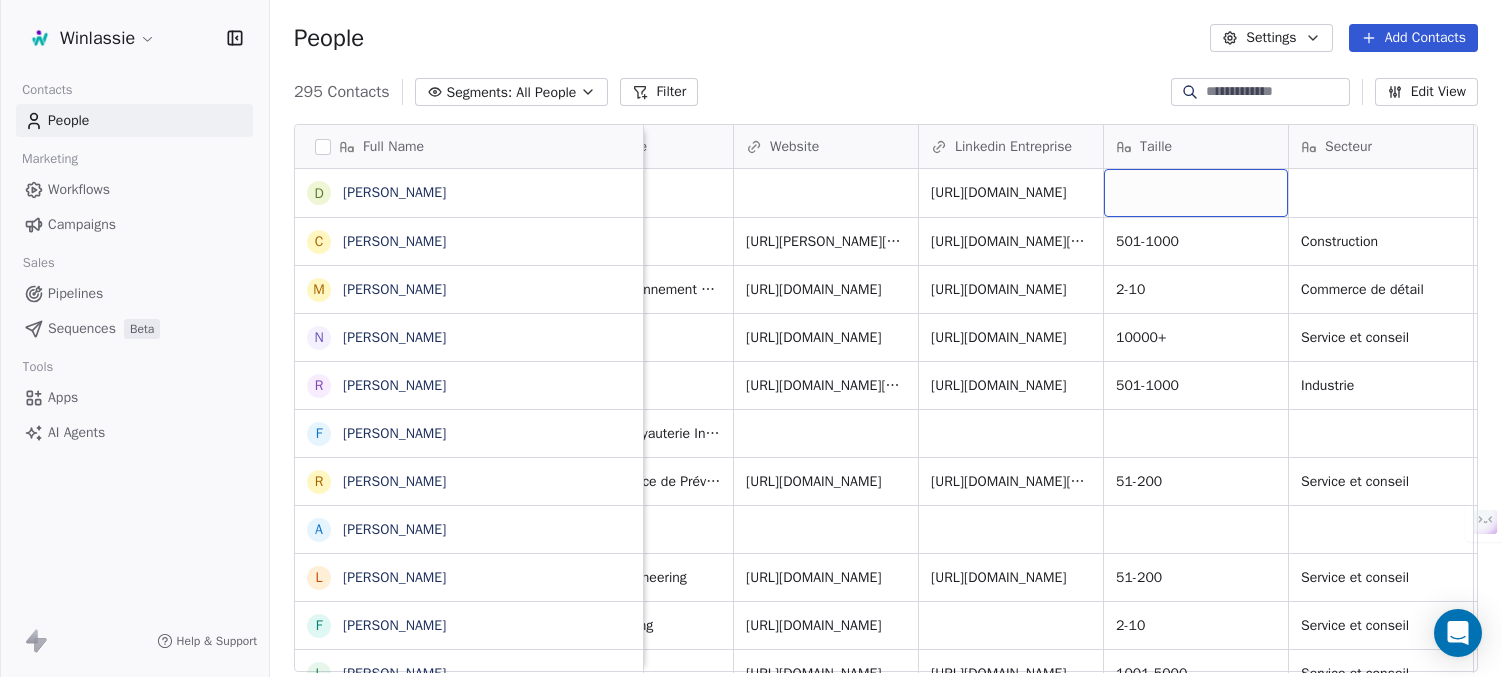 click at bounding box center [1196, 193] 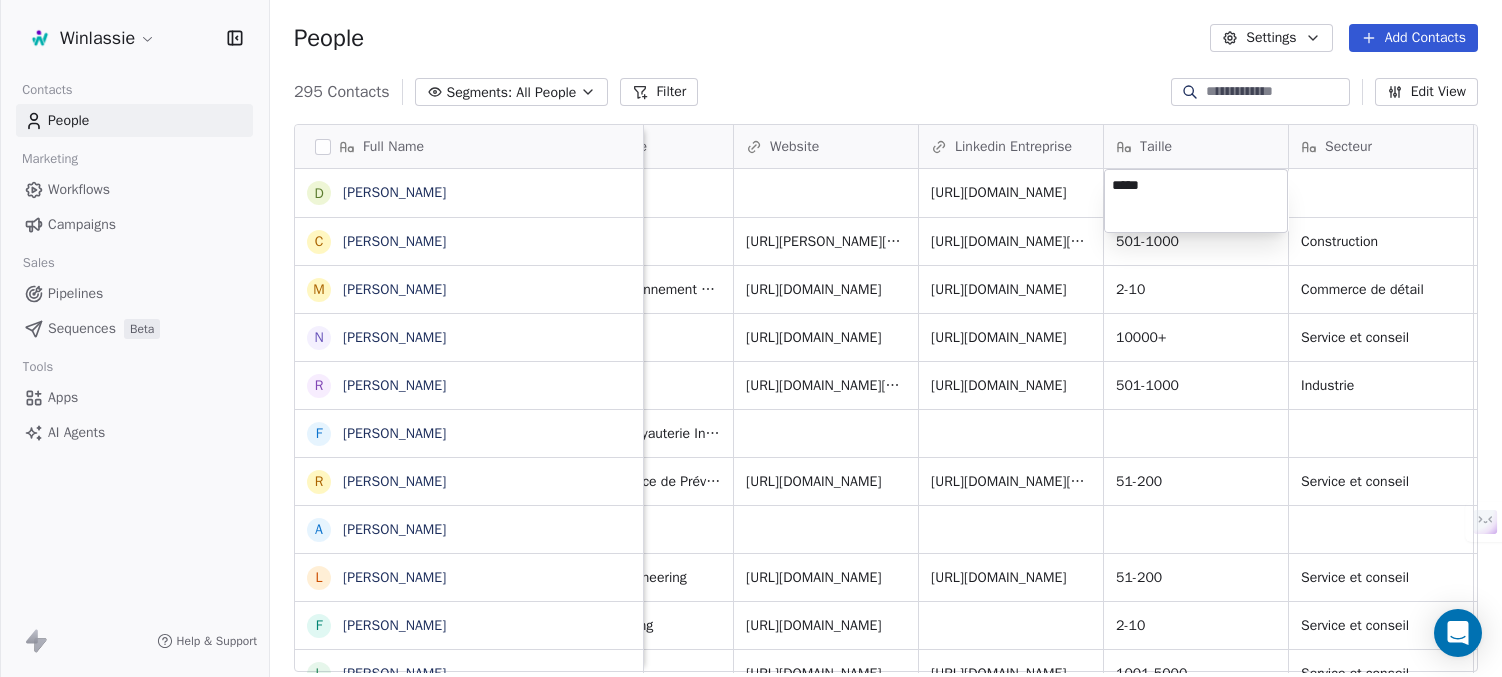 type on "******" 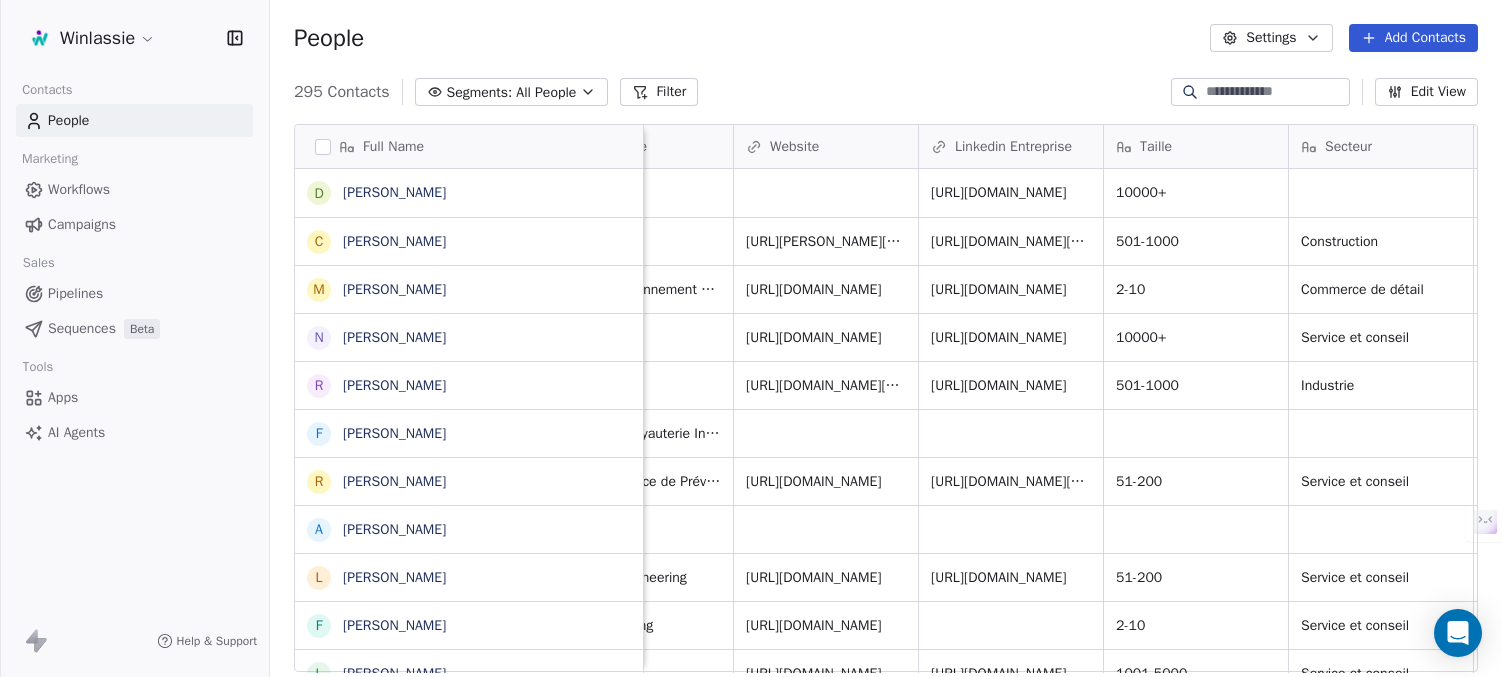 scroll, scrollTop: 0, scrollLeft: 1496, axis: horizontal 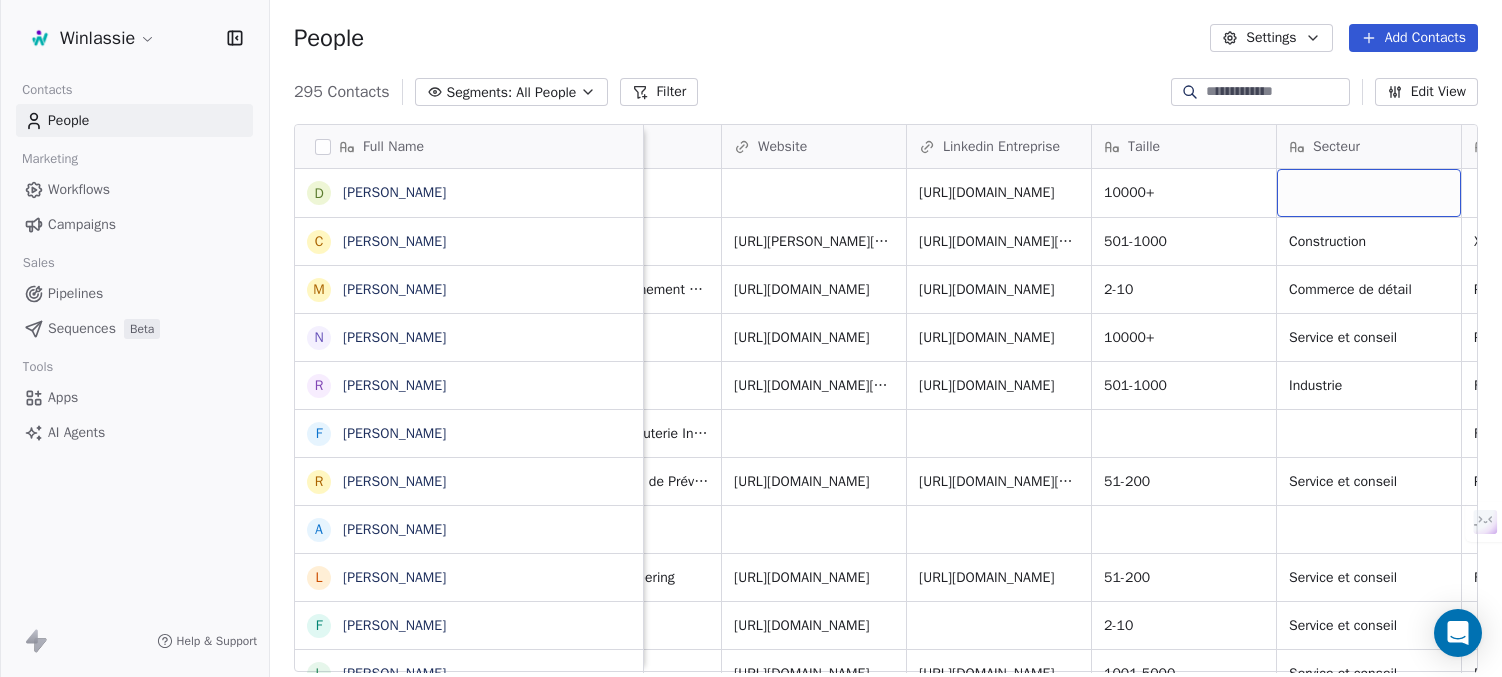 click at bounding box center (1369, 193) 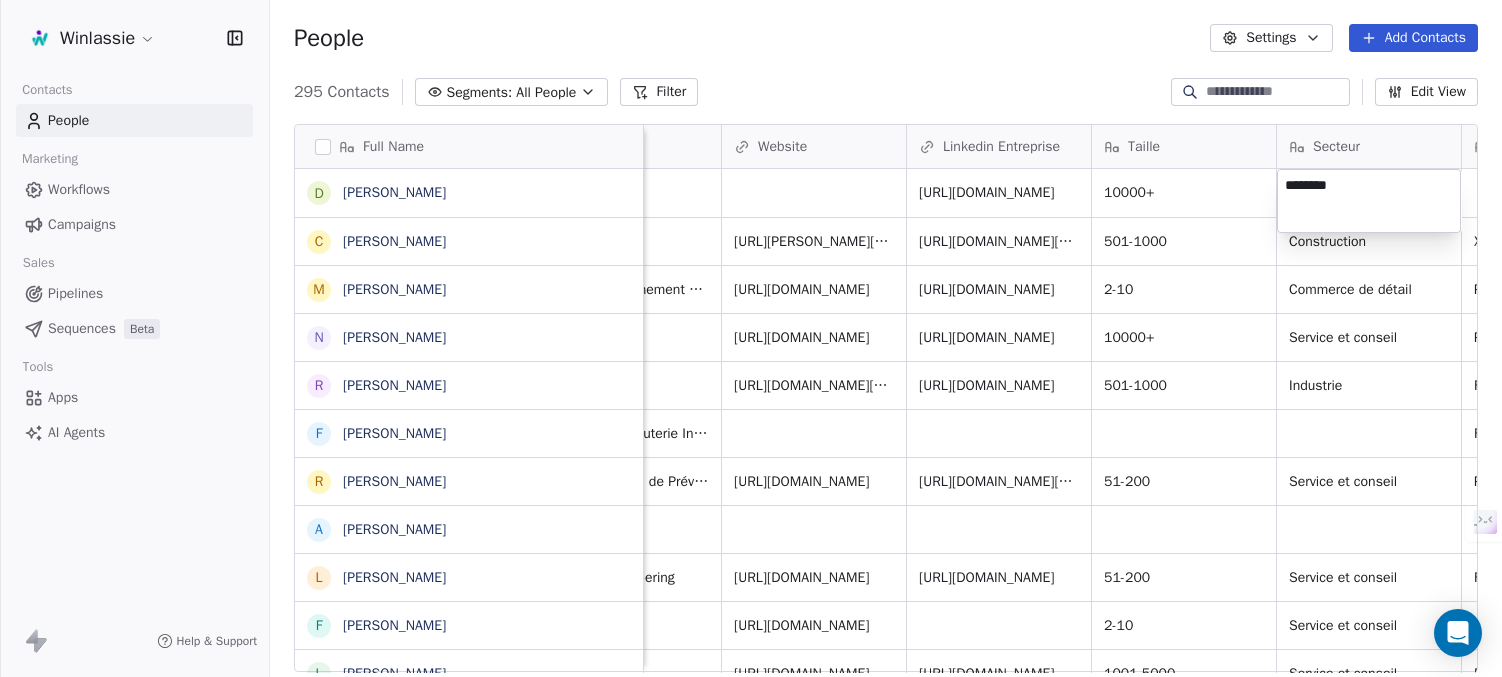 type on "*********" 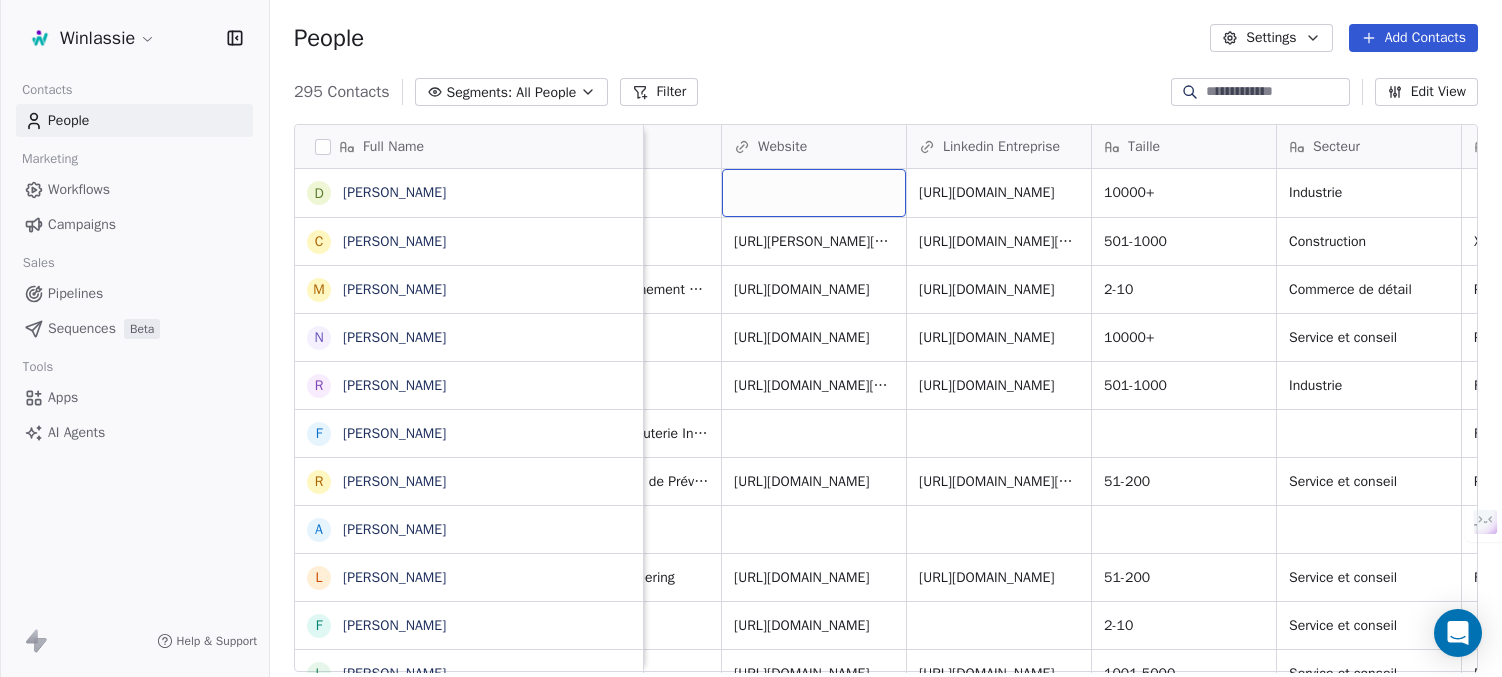 click at bounding box center (814, 193) 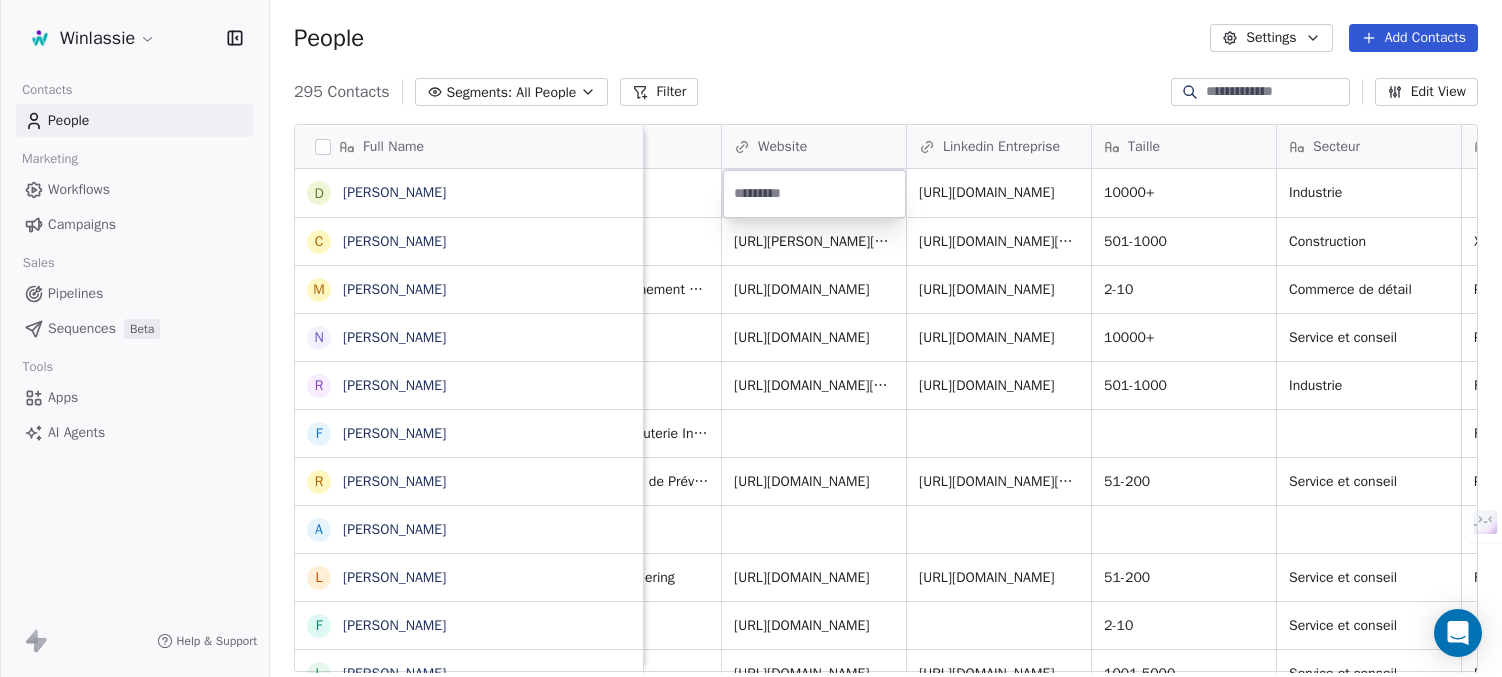 type on "**********" 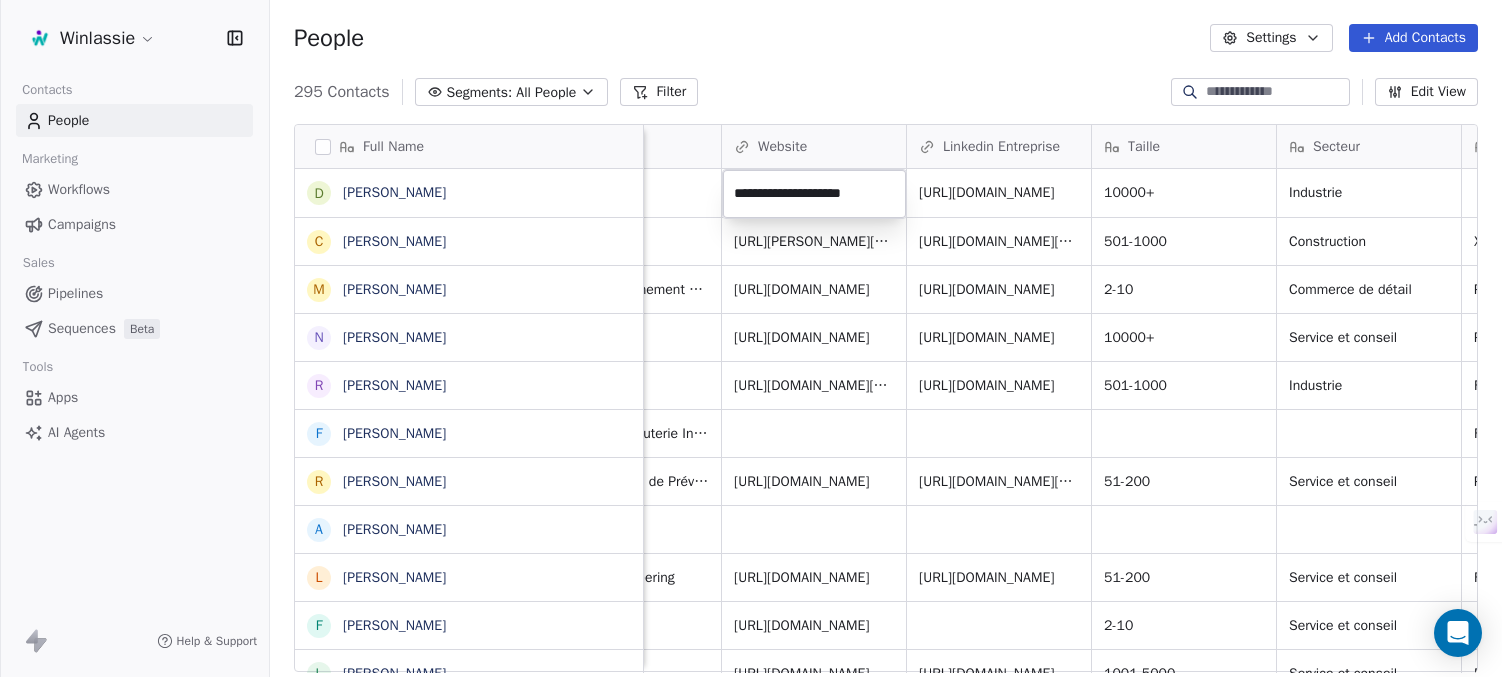 click on "Winlassie Contacts People Marketing Workflows Campaigns Sales Pipelines Sequences Beta Tools Apps AI Agents Help & Support People Settings  Add Contacts 295 Contacts Segments: All People Filter  Edit View Tag Add to Sequence Export Full Name D [PERSON_NAME] C [PERSON_NAME] M [PERSON_NAME] N [PERSON_NAME] R [PERSON_NAME] F [PERSON_NAME] R [PERSON_NAME] A [PERSON_NAME] L [PERSON_NAME] F [PERSON_NAME] L [PERSON_NAME] M [PERSON_NAME] M [PERSON_NAME] G [PERSON_NAME] L [PERSON_NAME] M [PERSON_NAME] S [PERSON_NAME] L [PERSON_NAME] M Maxcence Levieux L [PERSON_NAME] E [PERSON_NAME] F [PERSON_NAME] [PERSON_NAME] B [PERSON_NAME] F [PERSON_NAME] Erbeïa S [PERSON_NAME] S [PERSON_NAME] V [PERSON_NAME] H [PERSON_NAME] [PERSON_NAME] [PERSON_NAME] H [PERSON_NAME] LinkedIn Job Title Hiérarchie Entreprise Website Linkedin Entreprise Taille Secteur Touchpoint Tags Etat contact Commercial   [URL][DOMAIN_NAME][PERSON_NAME] Responsable QHSE Responsable Groupe Saica 10000+" at bounding box center (751, 413) 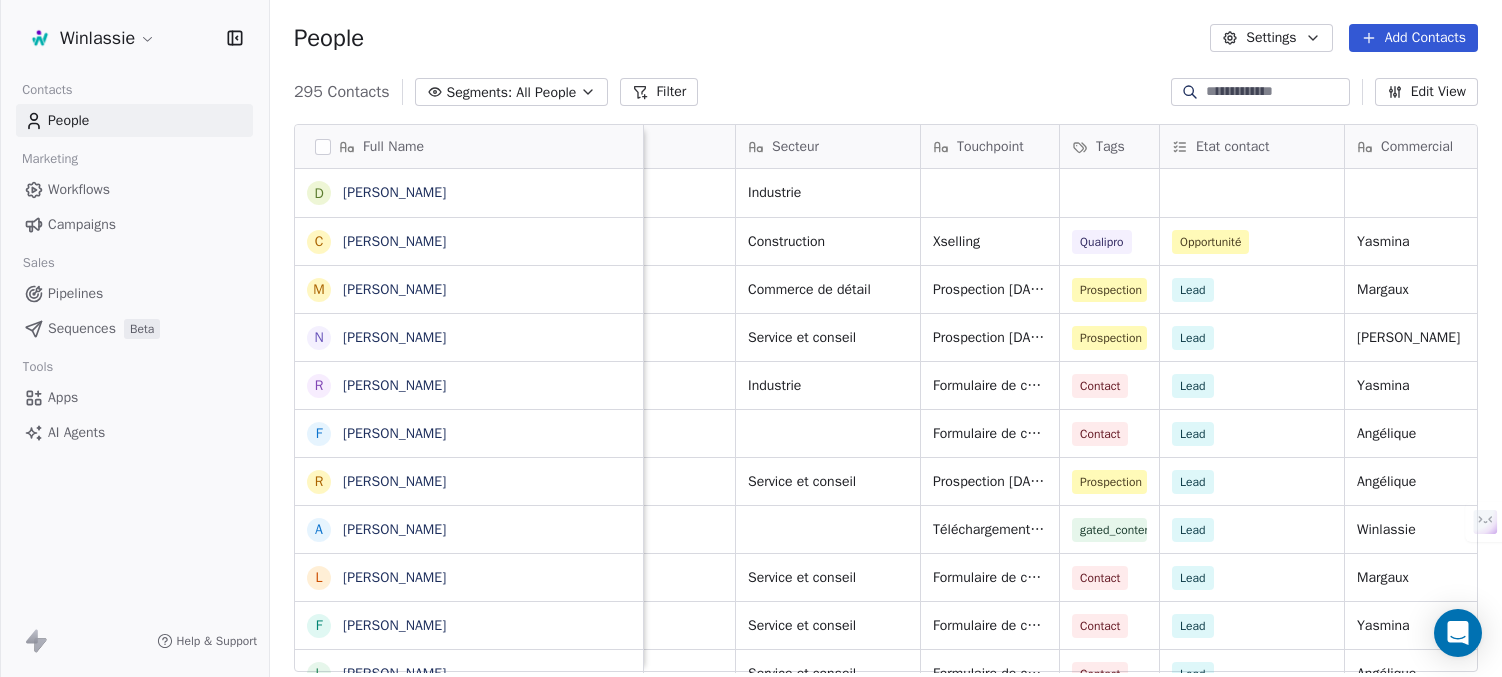 scroll, scrollTop: 0, scrollLeft: 2056, axis: horizontal 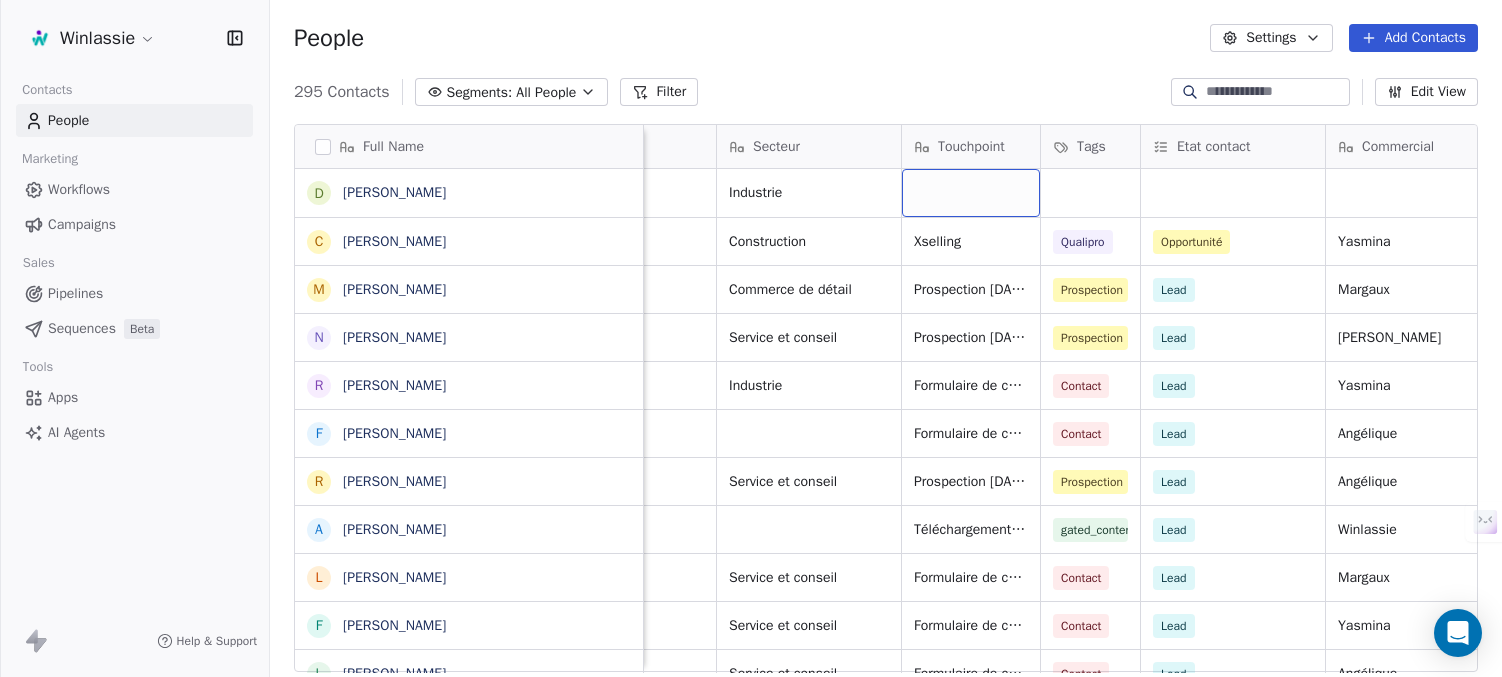 click at bounding box center [971, 193] 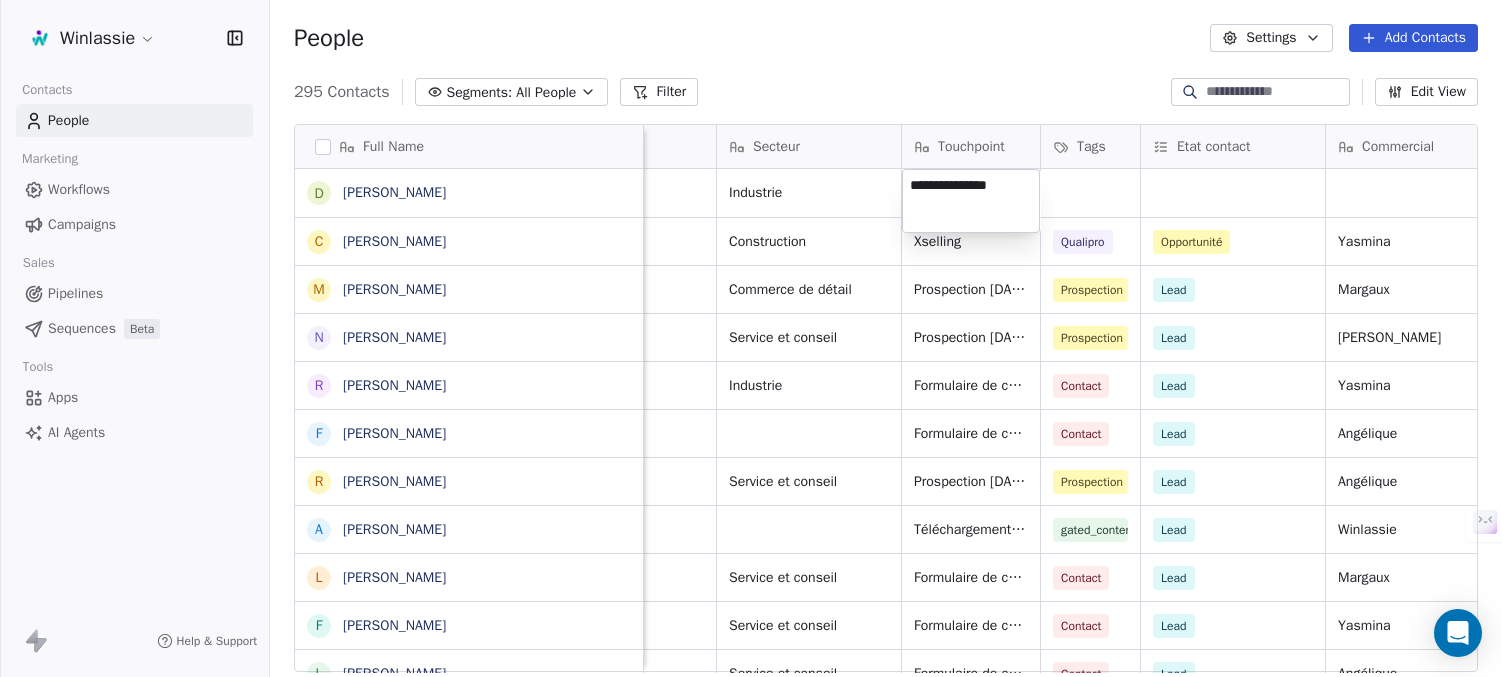 type on "**********" 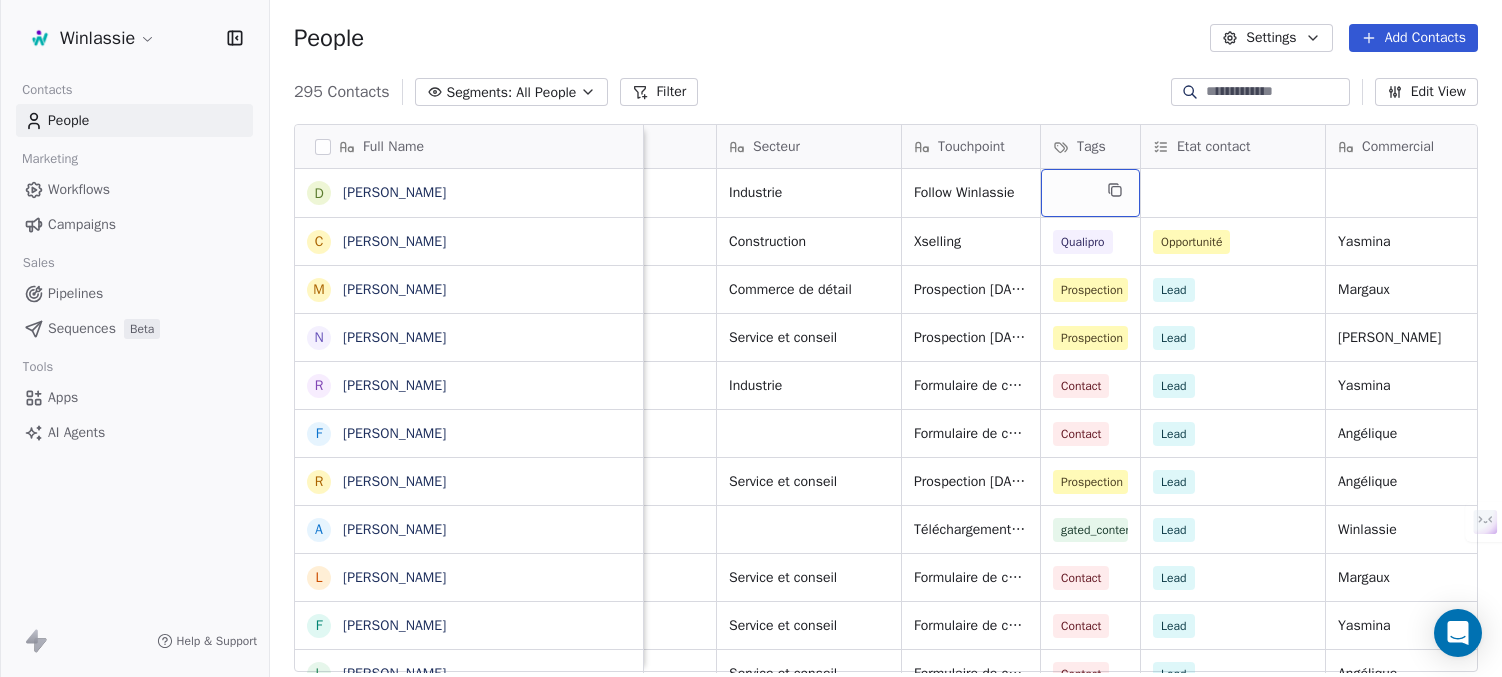 click at bounding box center [1090, 193] 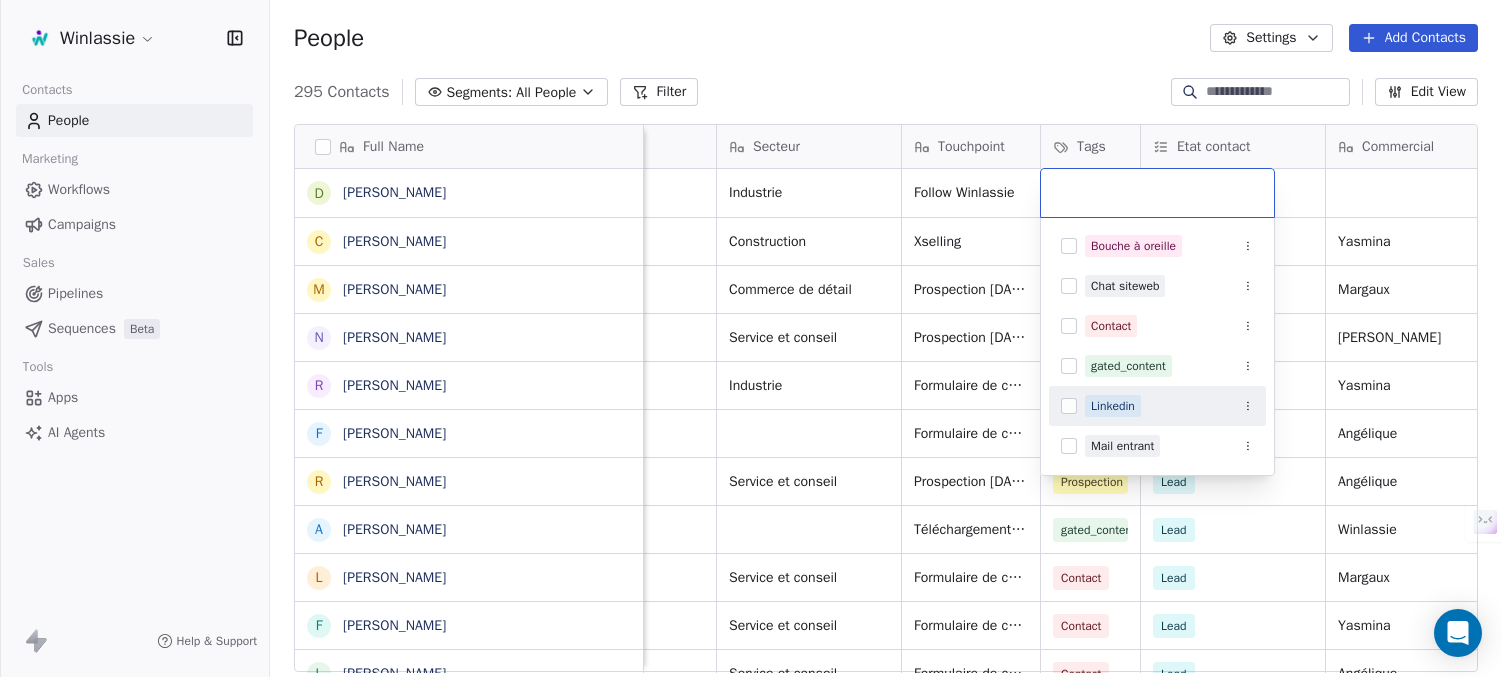 click on "Linkedin" at bounding box center (1113, 406) 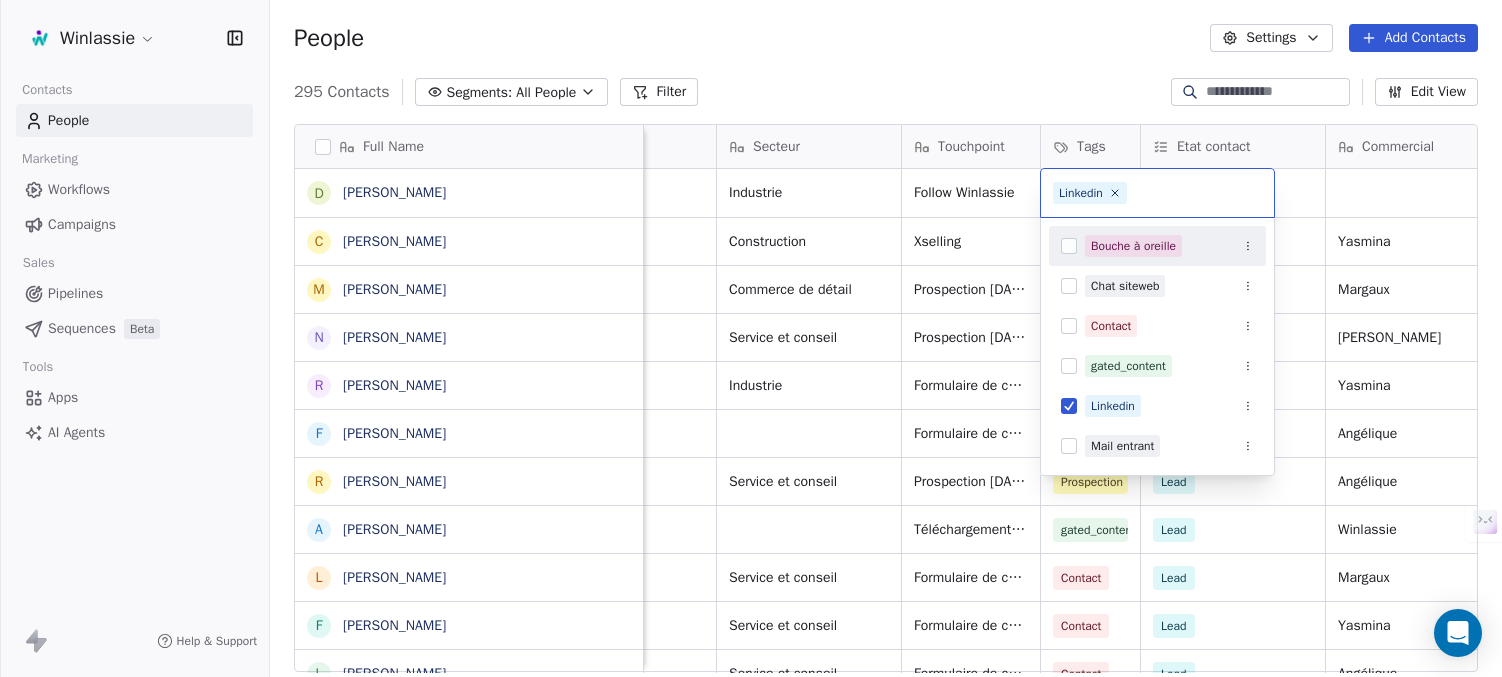 click on "Winlassie Contacts People Marketing Workflows Campaigns Sales Pipelines Sequences Beta Tools Apps AI Agents Help & Support People Settings  Add Contacts 295 Contacts Segments: All People Filter  Edit View Tag Add to Sequence Export Full Name D [PERSON_NAME] C [PERSON_NAME] M [PERSON_NAME] N [PERSON_NAME] R [PERSON_NAME] F [PERSON_NAME] R [PERSON_NAME] A [PERSON_NAME] L [PERSON_NAME] F [PERSON_NAME] L [PERSON_NAME] M [PERSON_NAME] M [PERSON_NAME] G [PERSON_NAME] L [PERSON_NAME] M [PERSON_NAME] S [PERSON_NAME] L [PERSON_NAME] M Maxcence Levieux L [PERSON_NAME] E [PERSON_NAME] F [PERSON_NAME] [PERSON_NAME] B [PERSON_NAME] F [PERSON_NAME] S [PERSON_NAME] S [PERSON_NAME] V [PERSON_NAME] H [PERSON_NAME] [PERSON_NAME] [PERSON_NAME] H [PERSON_NAME] Entreprise Website Linkedin Entreprise Taille Secteur Touchpoint Tags Etat contact Commercial Process Opp Montant Opp ARR   Groupe Saica [URL][DOMAIN_NAME] [URL][DOMAIN_NAME] 10000+ Industrie   P1" at bounding box center [751, 413] 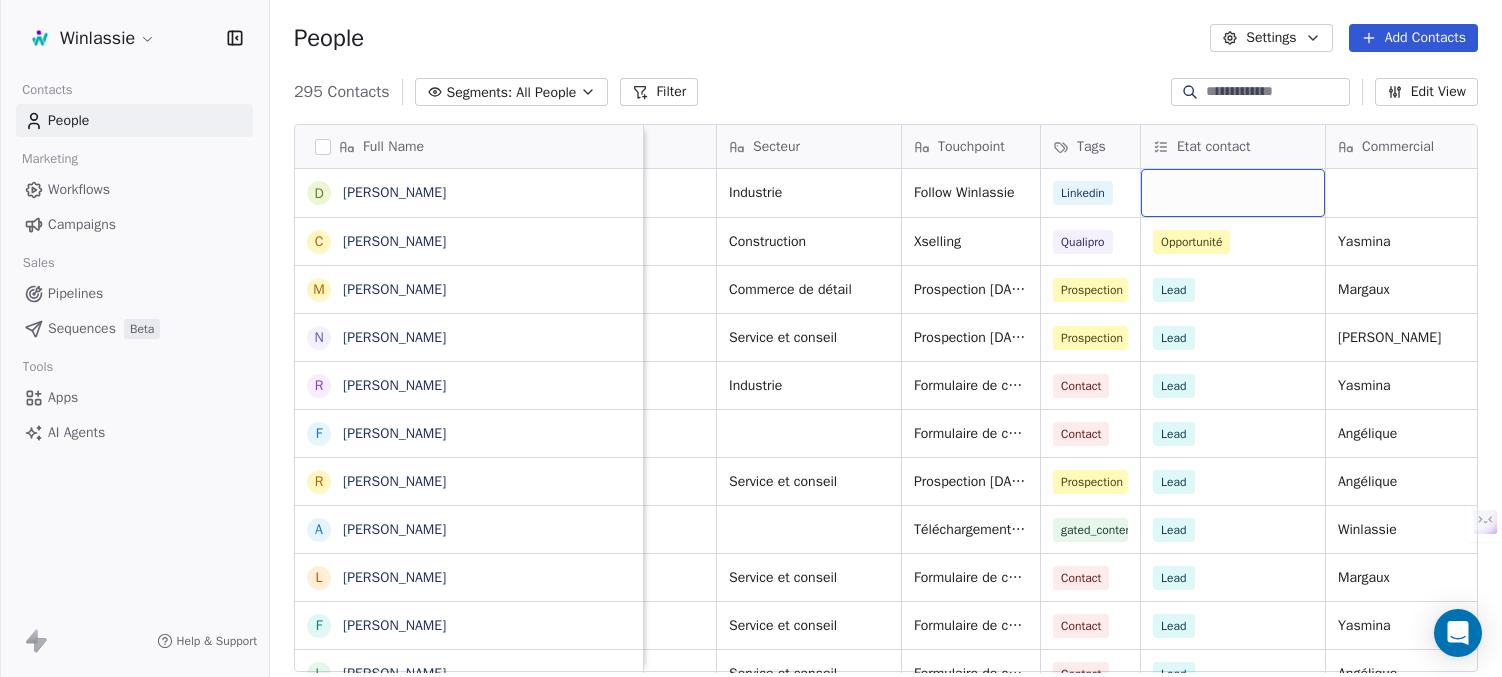 click at bounding box center [1233, 193] 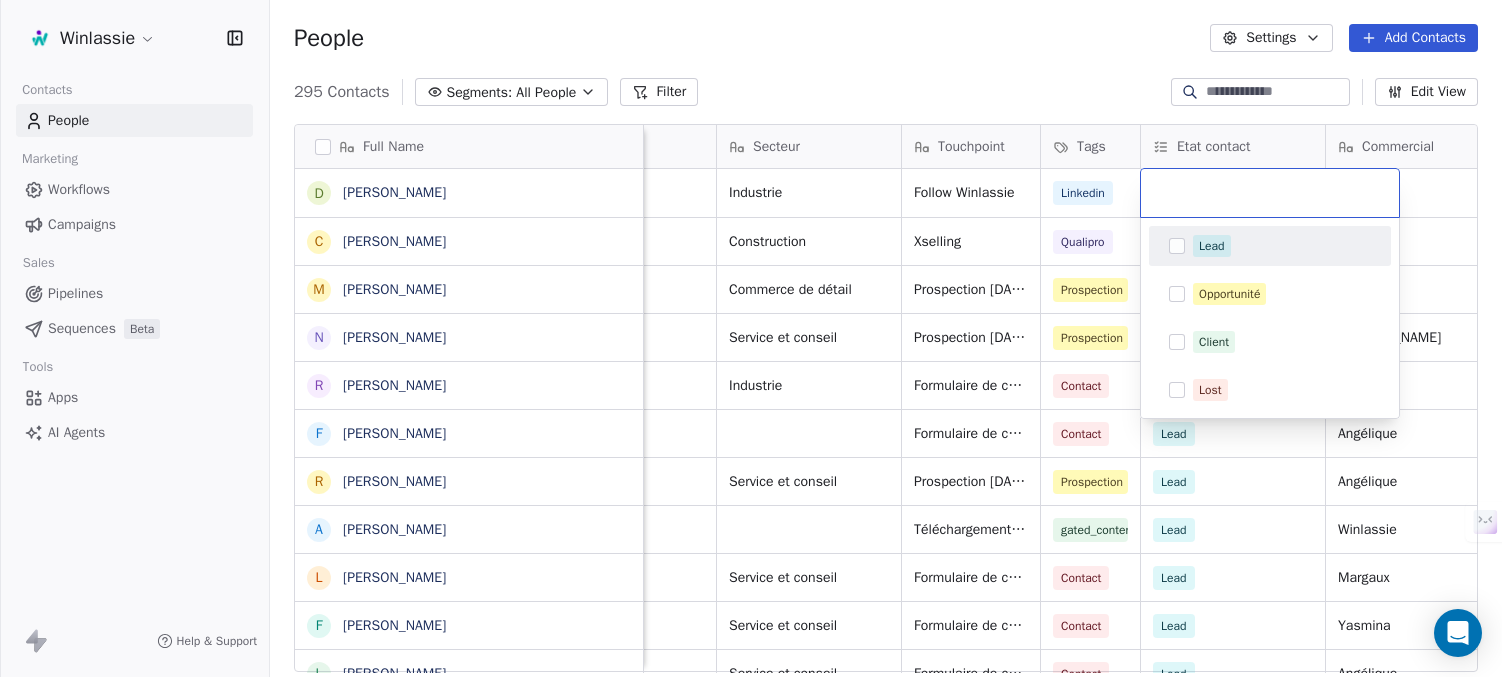 click on "Lead" at bounding box center (1212, 246) 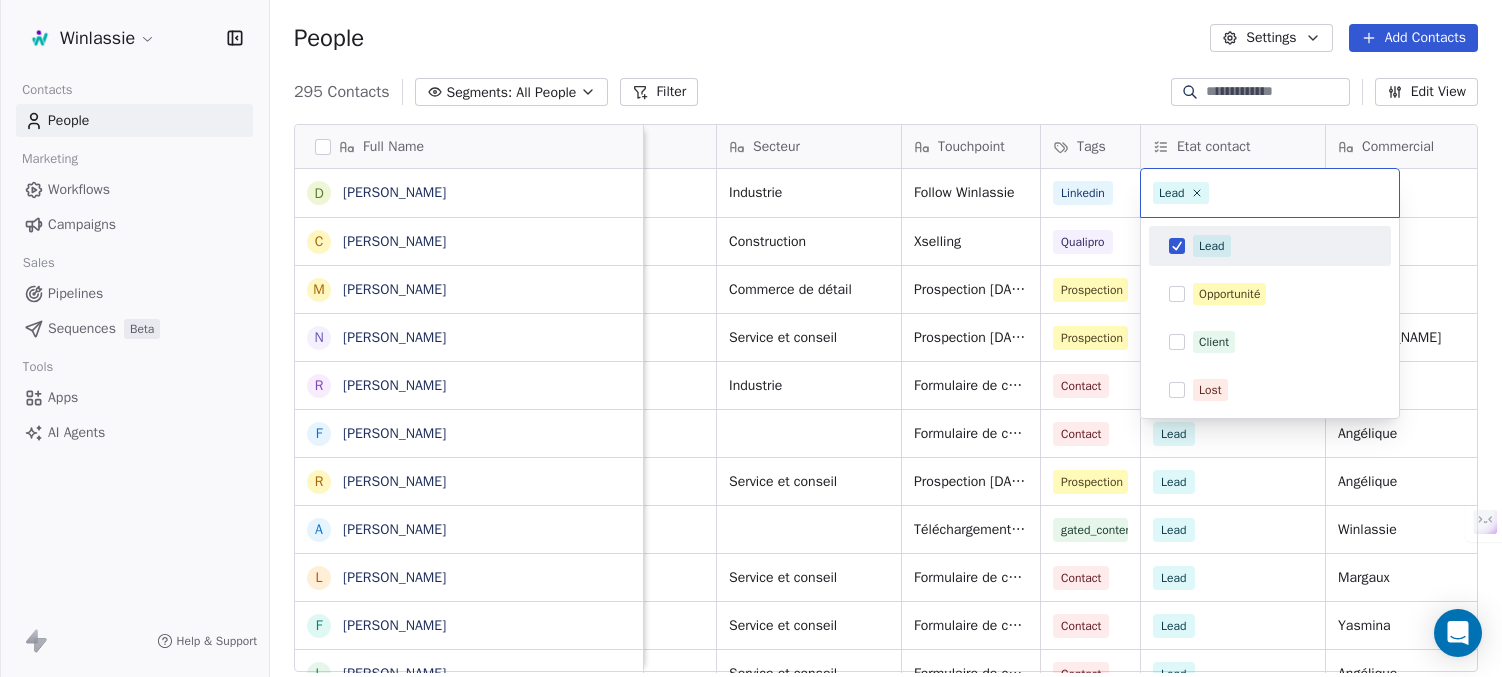 click on "Winlassie Contacts People Marketing Workflows Campaigns Sales Pipelines Sequences Beta Tools Apps AI Agents Help & Support People Settings  Add Contacts 295 Contacts Segments: All People Filter  Edit View Tag Add to Sequence Export Full Name D [PERSON_NAME] C [PERSON_NAME] M [PERSON_NAME] N [PERSON_NAME] R [PERSON_NAME] F [PERSON_NAME] R [PERSON_NAME] A [PERSON_NAME] L [PERSON_NAME] F [PERSON_NAME] L [PERSON_NAME] M [PERSON_NAME] M [PERSON_NAME] G [PERSON_NAME] L [PERSON_NAME] M [PERSON_NAME] S [PERSON_NAME] L [PERSON_NAME] M Maxcence Levieux L [PERSON_NAME] E [PERSON_NAME] F [PERSON_NAME] [PERSON_NAME] B [PERSON_NAME] F [PERSON_NAME] S [PERSON_NAME] S [PERSON_NAME] V [PERSON_NAME] H [PERSON_NAME] [PERSON_NAME] [PERSON_NAME] H [PERSON_NAME] Entreprise Website Linkedin Entreprise Taille Secteur Touchpoint Tags Etat contact Commercial Process Opp Montant Opp ARR   Groupe Saica [URL][DOMAIN_NAME] [URL][DOMAIN_NAME] 10000+ Industrie   P1" at bounding box center (751, 413) 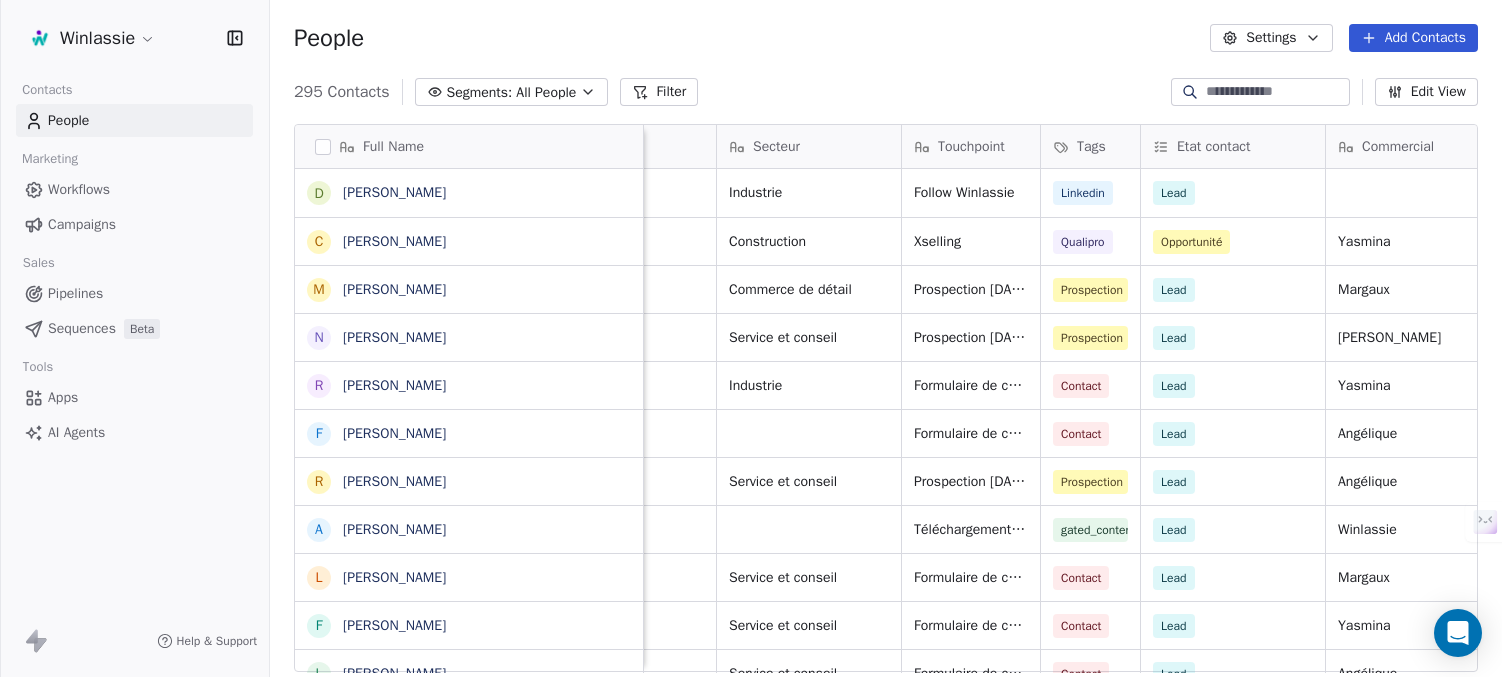 scroll, scrollTop: 0, scrollLeft: 2105, axis: horizontal 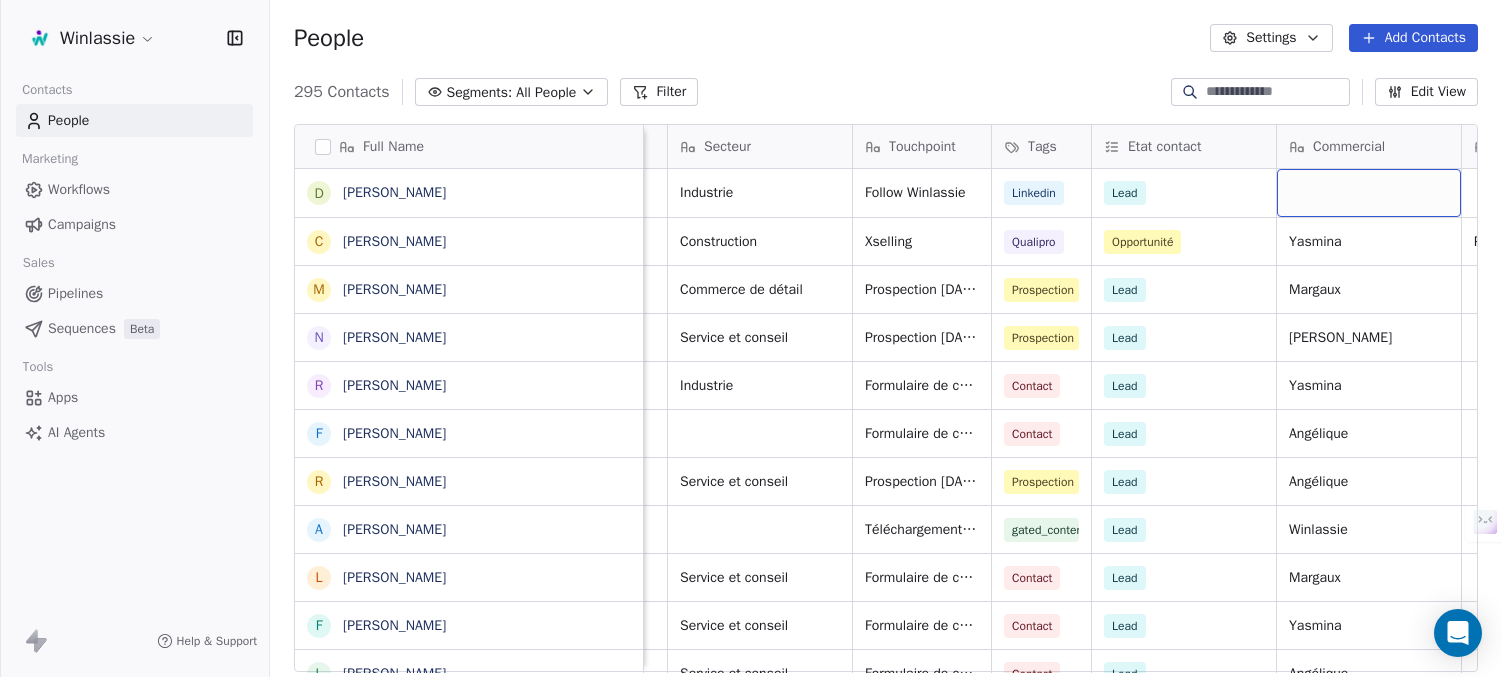 click at bounding box center (1369, 193) 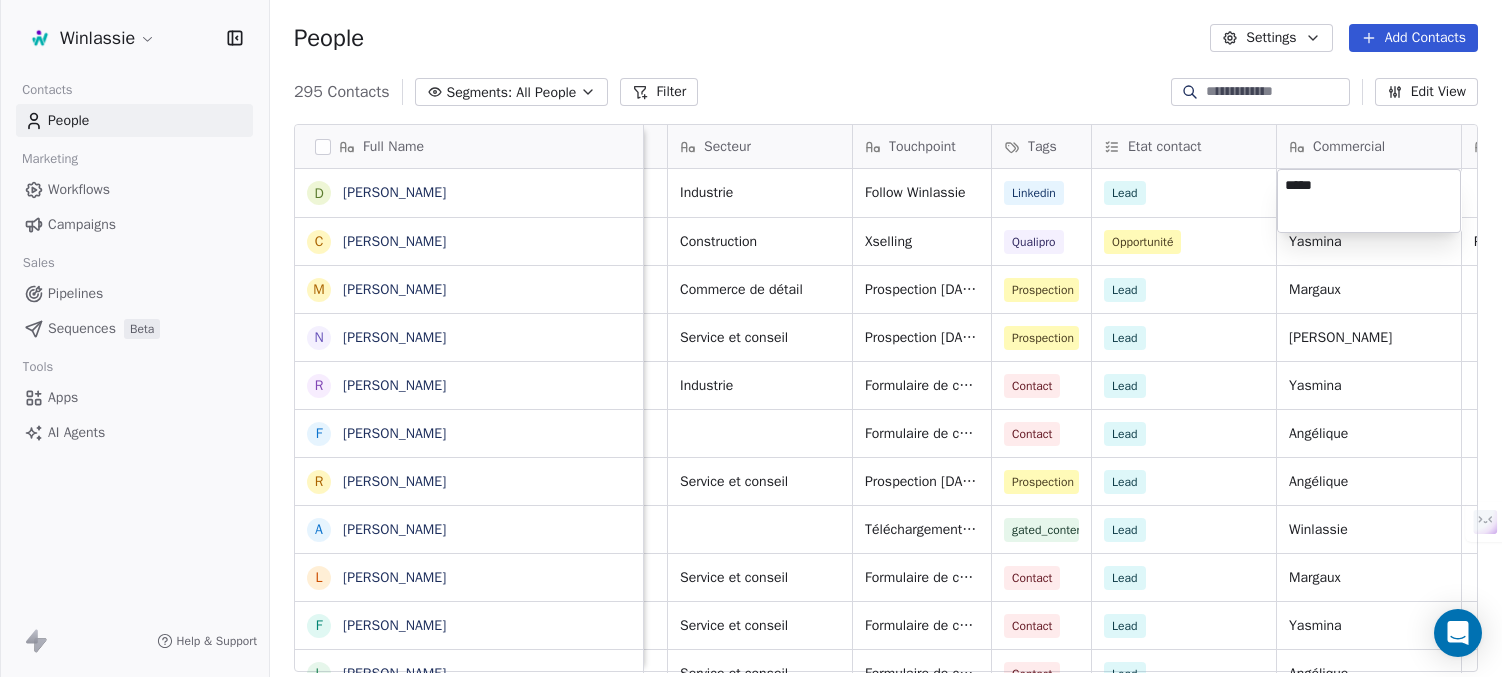 type on "******" 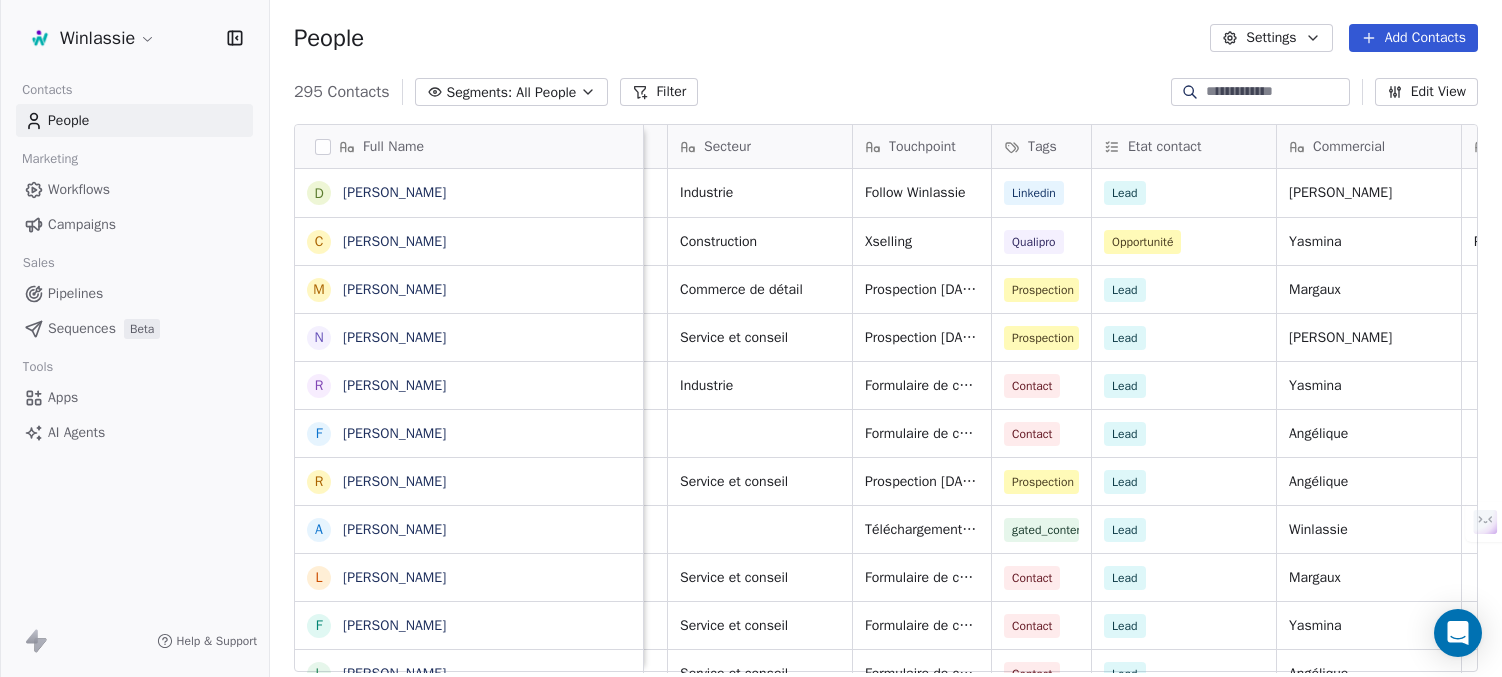 click on "People Settings  Add Contacts" at bounding box center [886, 38] 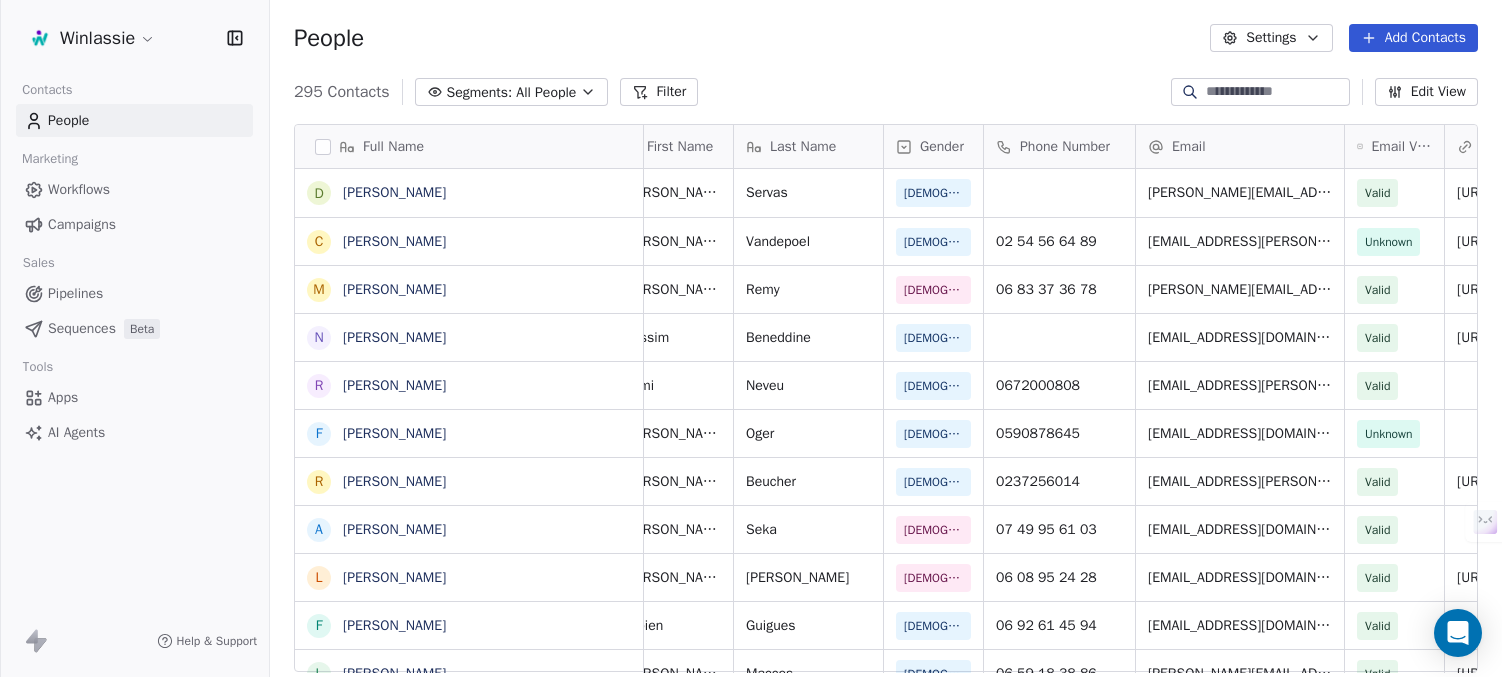 scroll, scrollTop: 0, scrollLeft: 0, axis: both 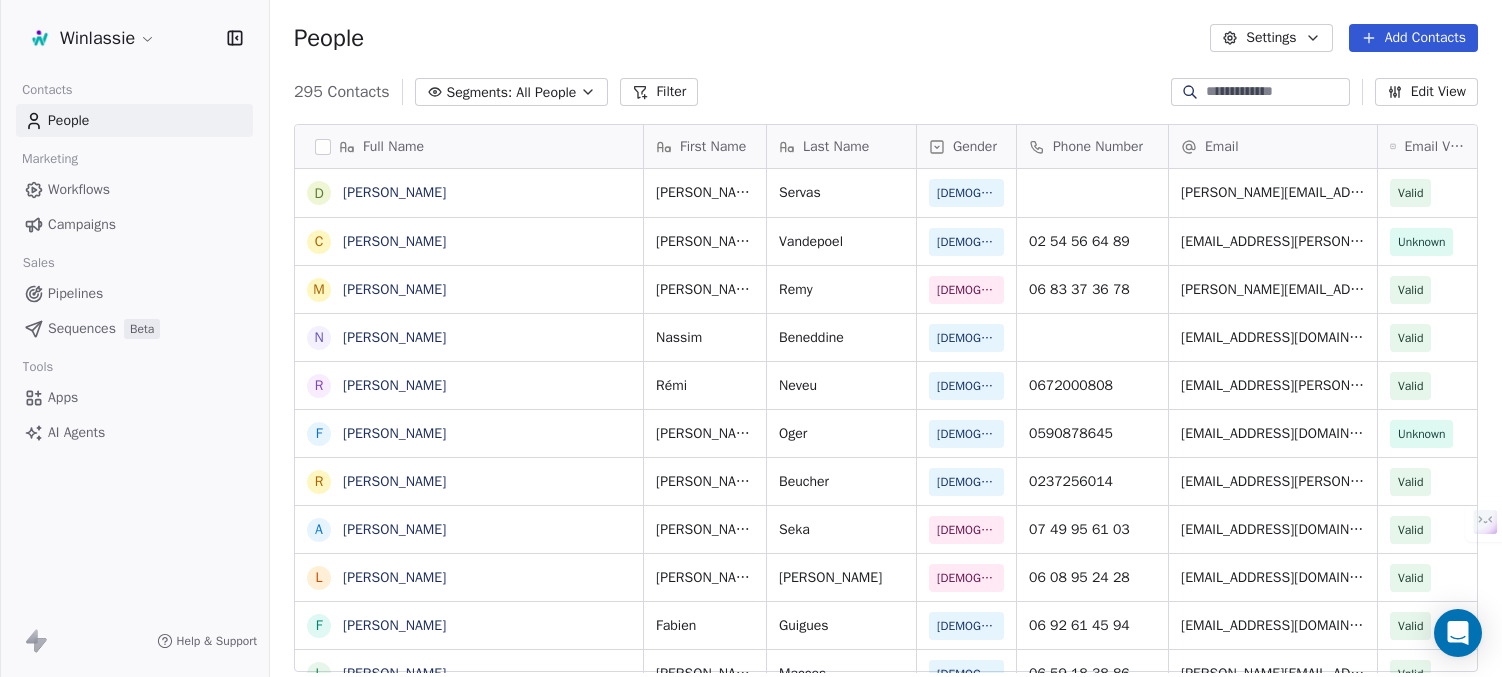 click on "People Settings  Add Contacts" at bounding box center [886, 38] 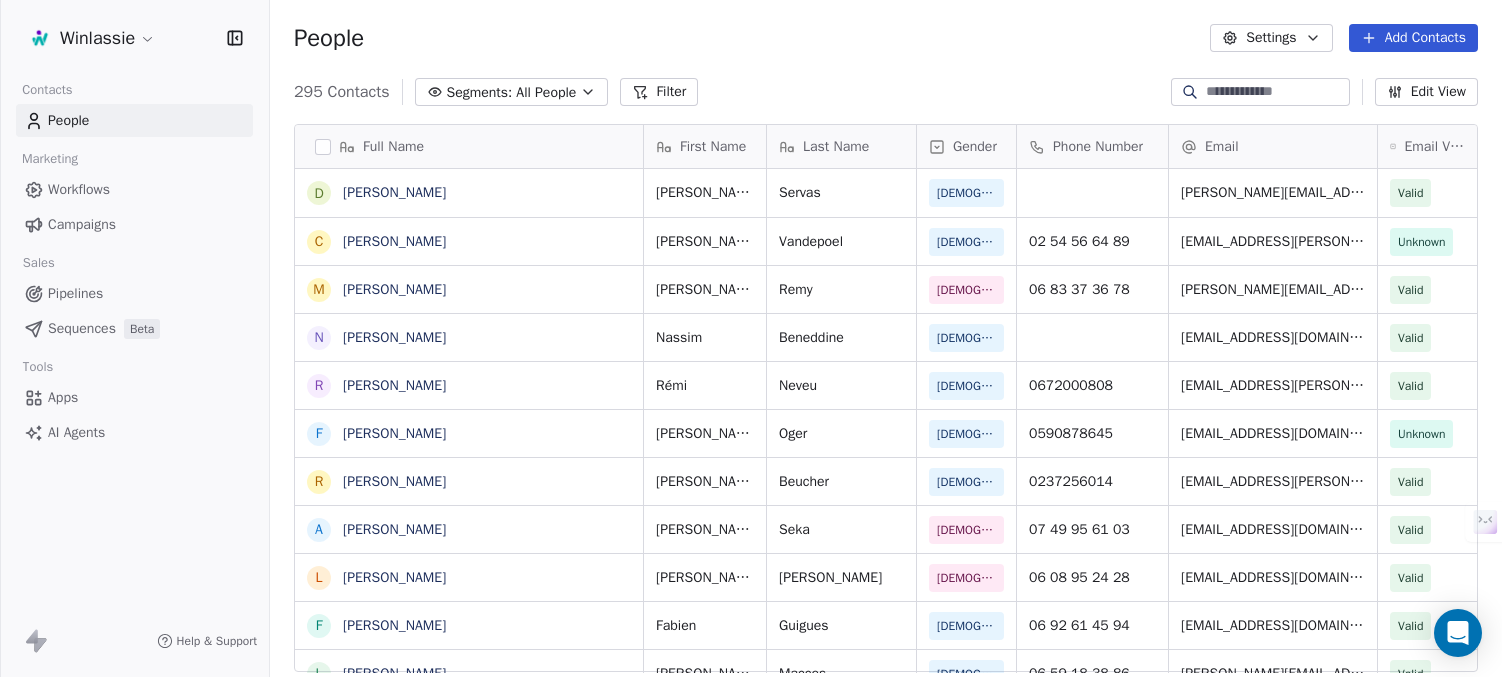 click on "People Settings  Add Contacts" at bounding box center (886, 38) 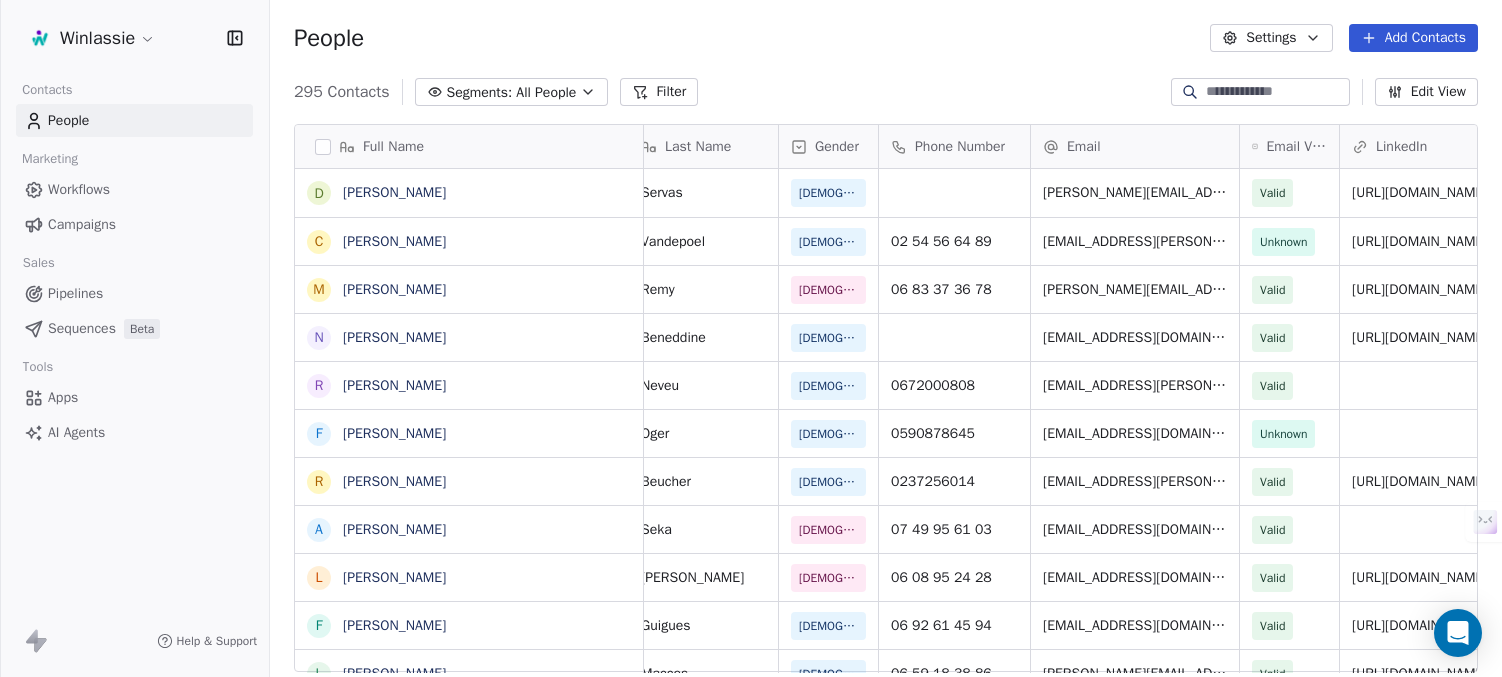 scroll, scrollTop: 0, scrollLeft: 0, axis: both 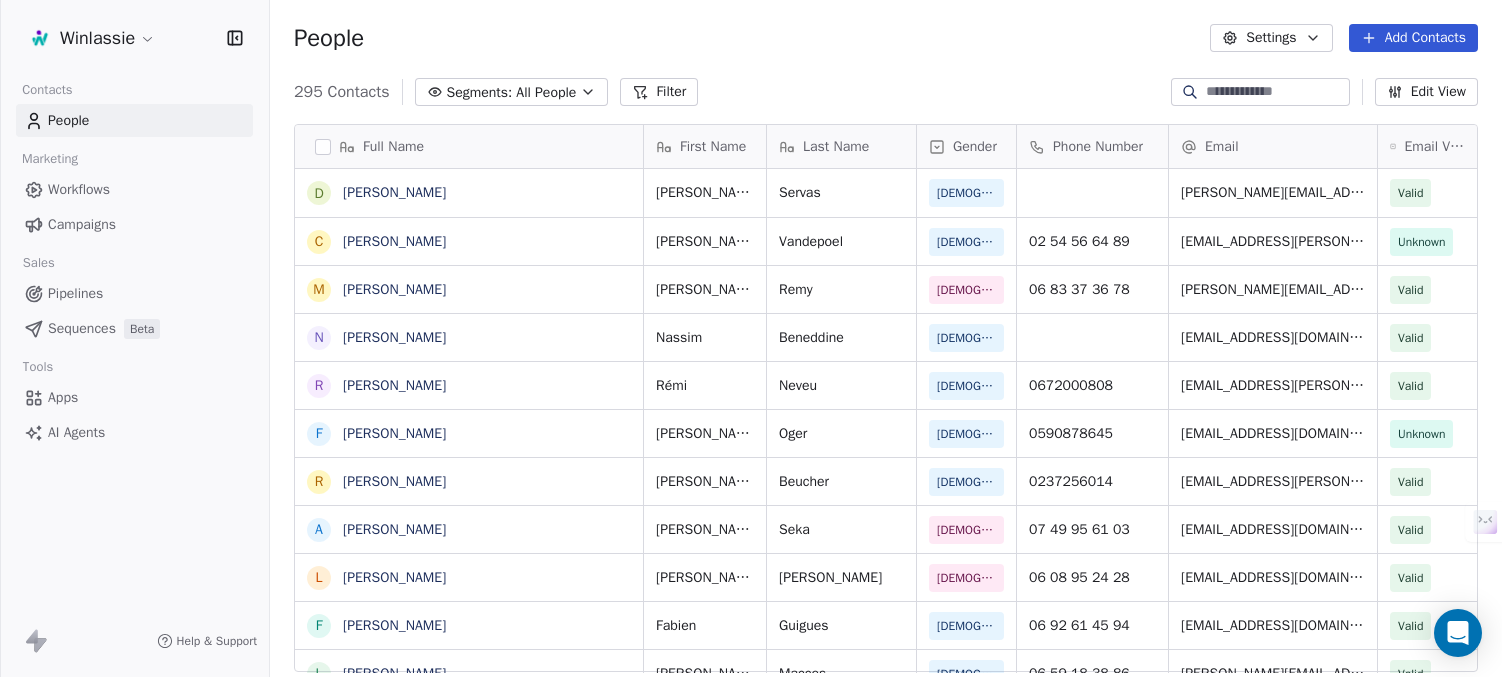click on "People Settings  Add Contacts" at bounding box center [886, 38] 